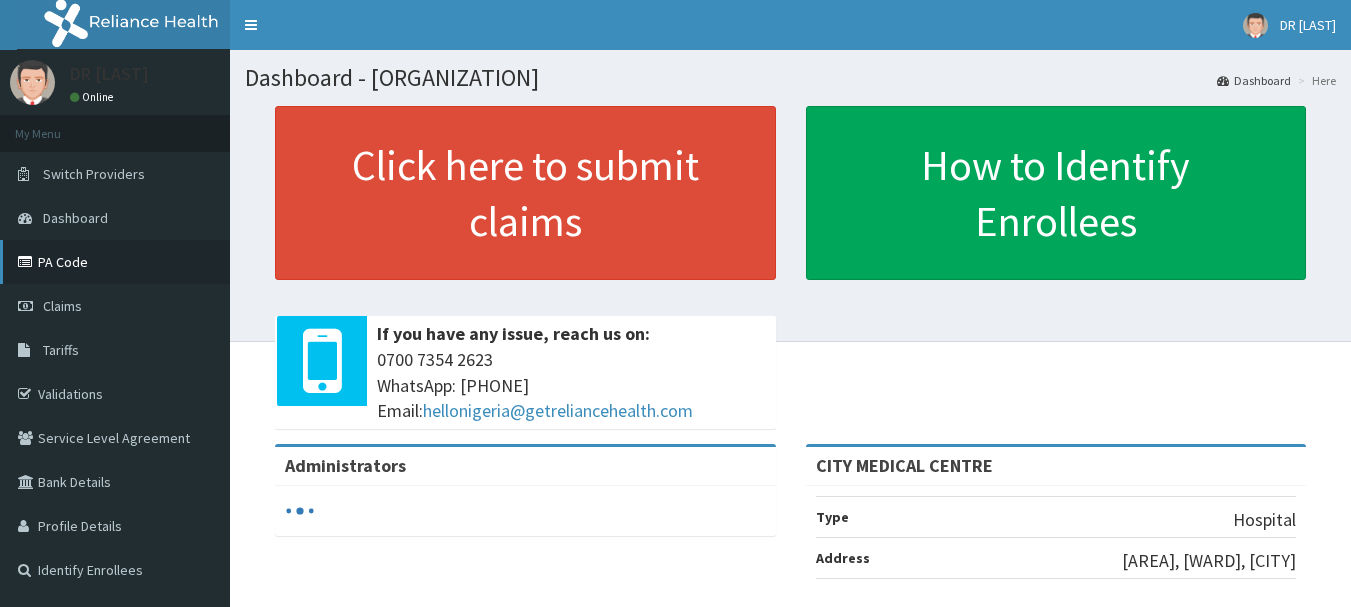 scroll, scrollTop: 0, scrollLeft: 0, axis: both 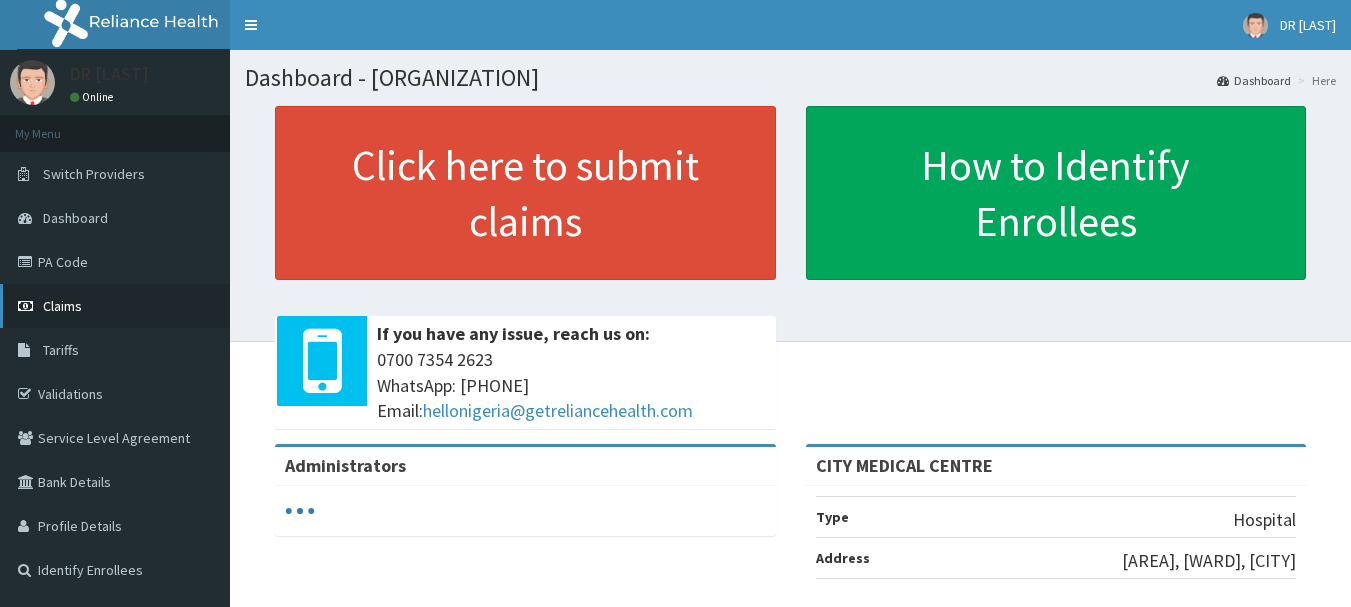 click on "Claims" at bounding box center (62, 306) 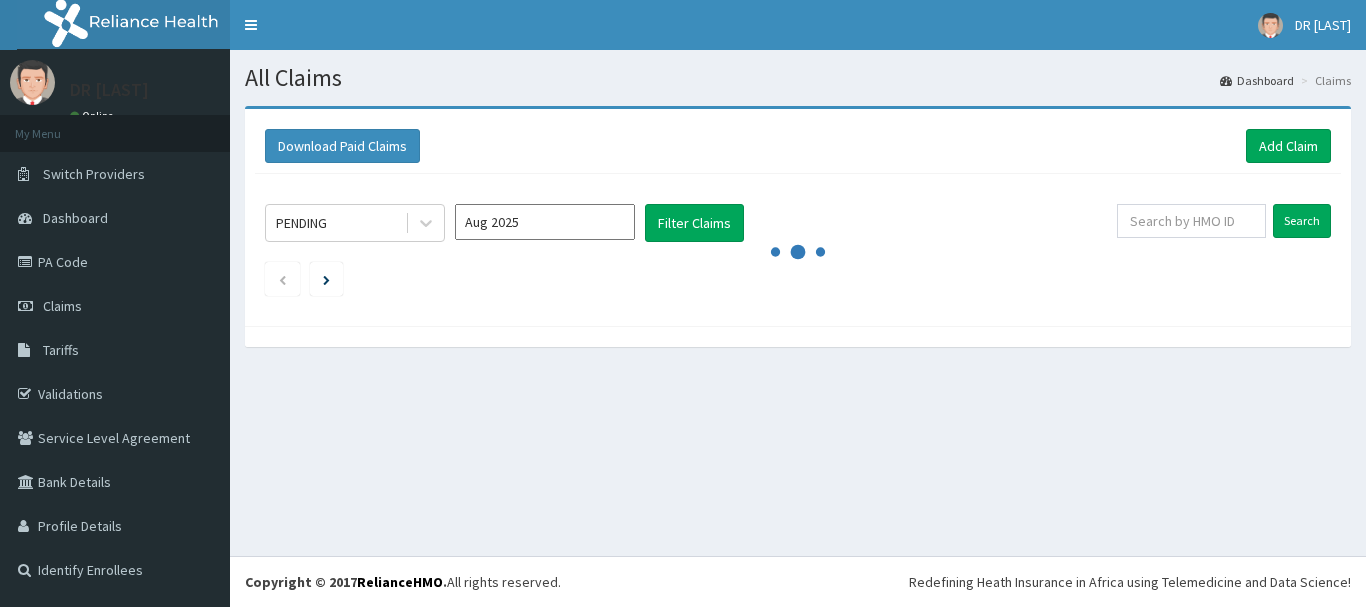 scroll, scrollTop: 0, scrollLeft: 0, axis: both 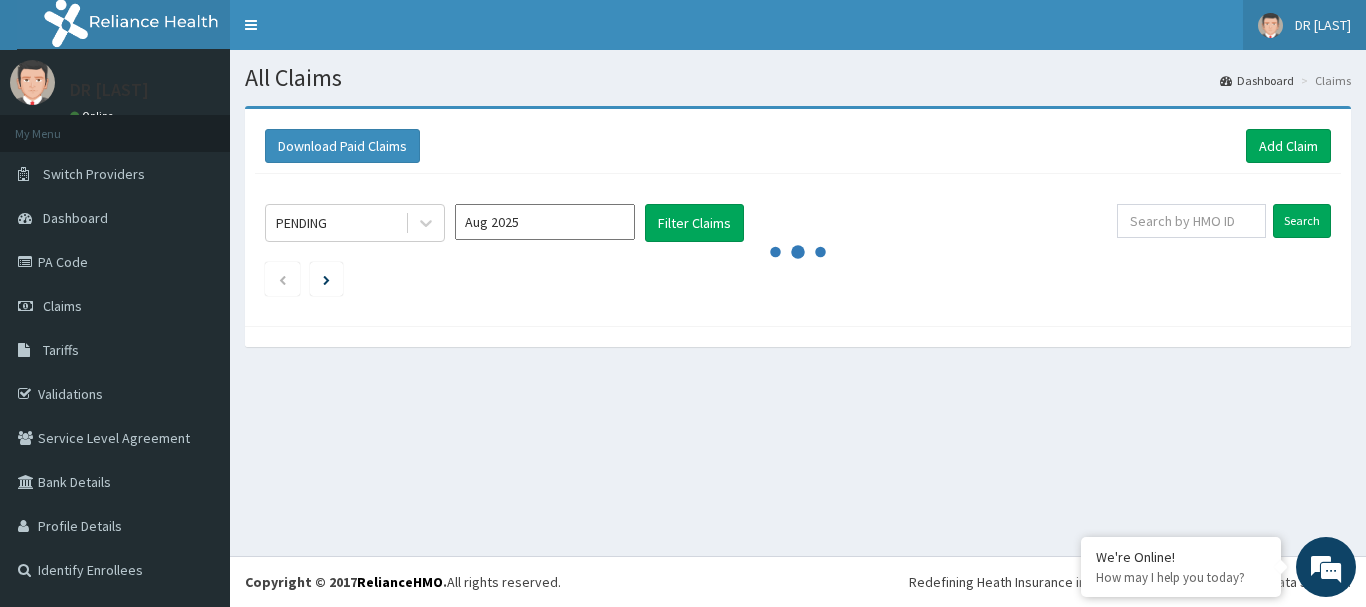 click on "DR [LAST]" at bounding box center (1323, 25) 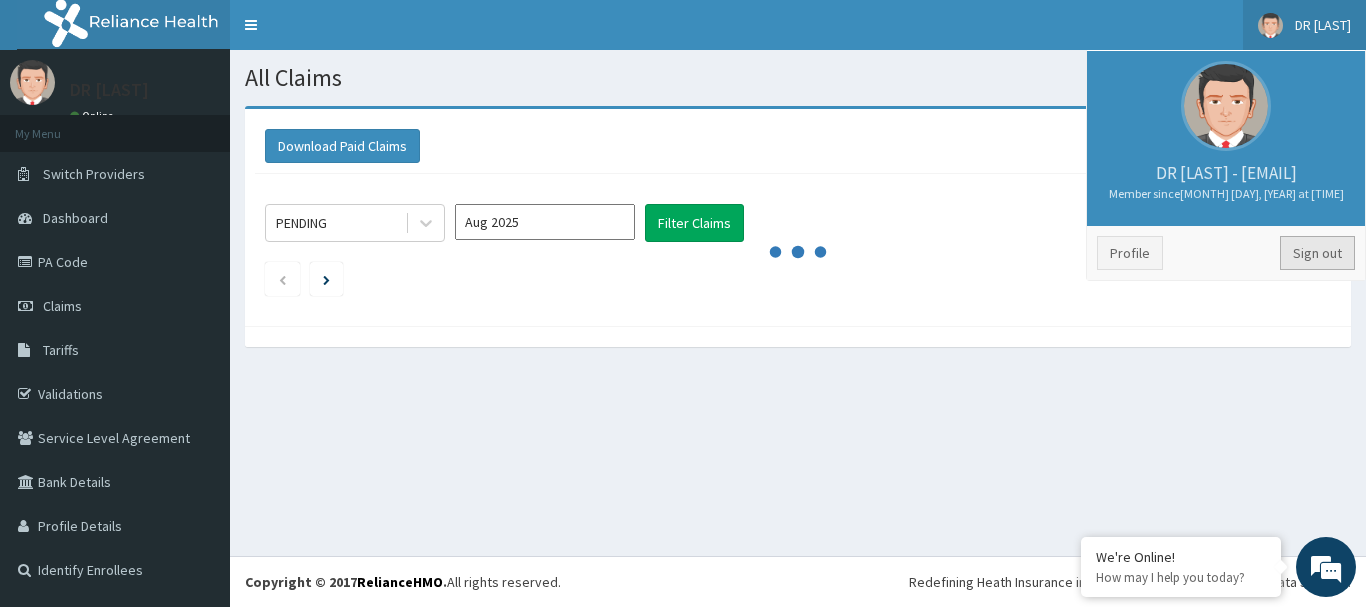 click on "Sign out" at bounding box center [1317, 253] 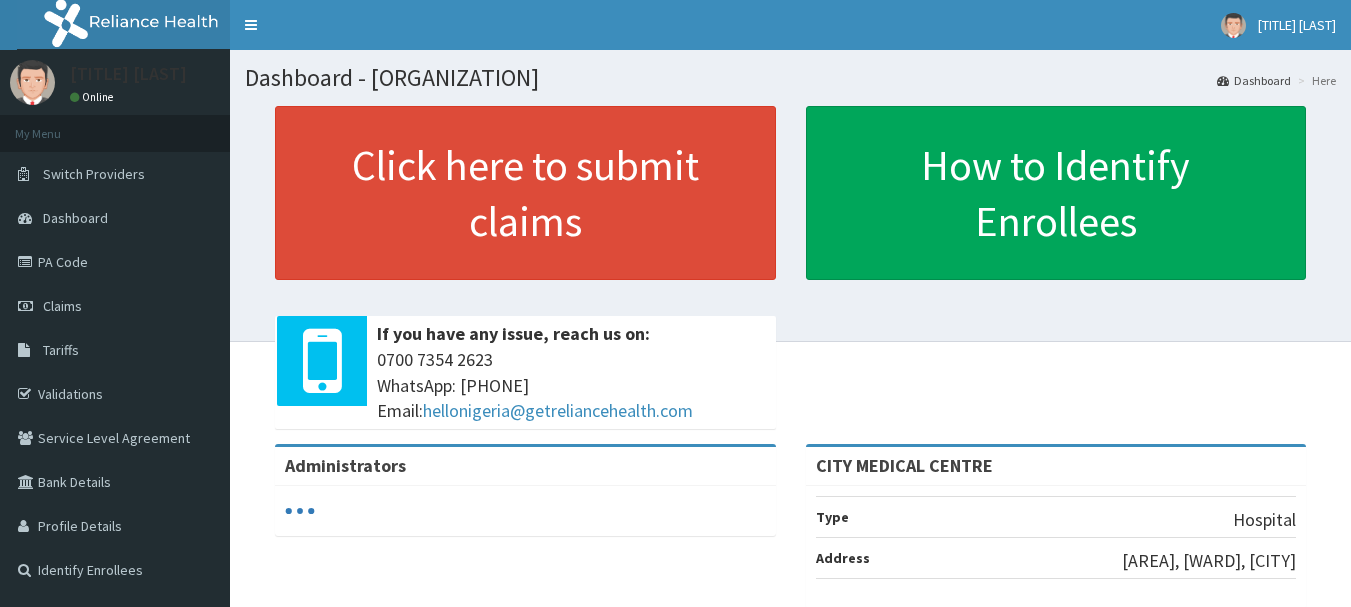 scroll, scrollTop: 0, scrollLeft: 0, axis: both 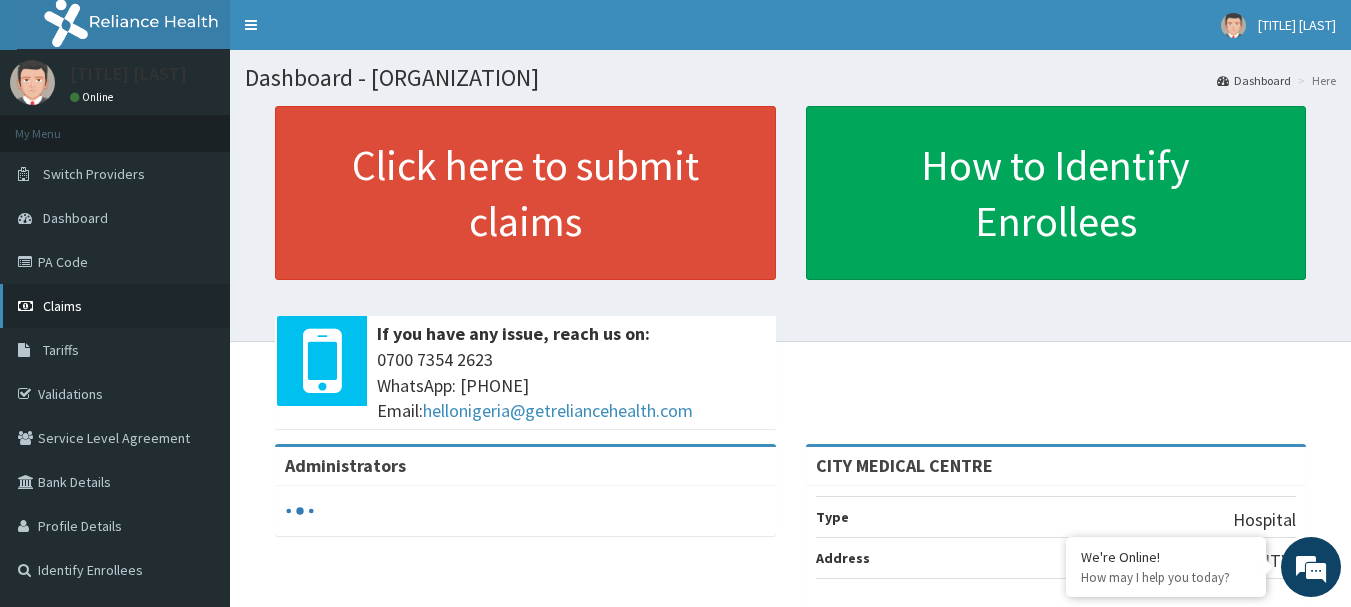 click on "Claims" at bounding box center [115, 306] 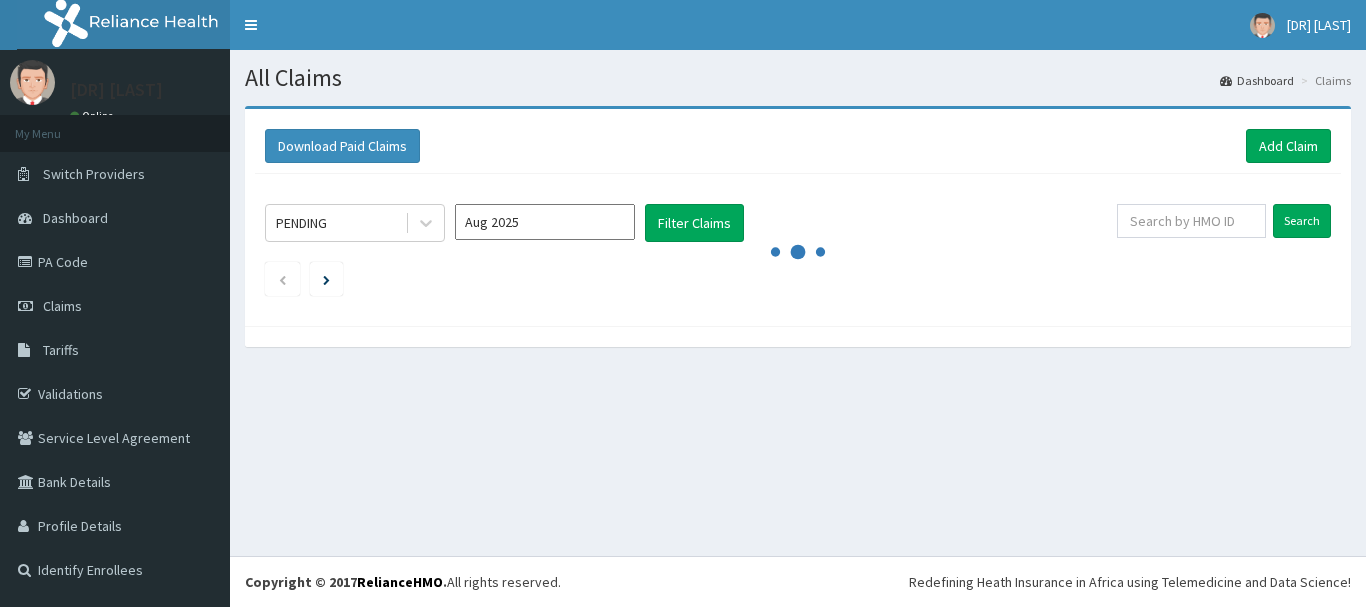 scroll, scrollTop: 0, scrollLeft: 0, axis: both 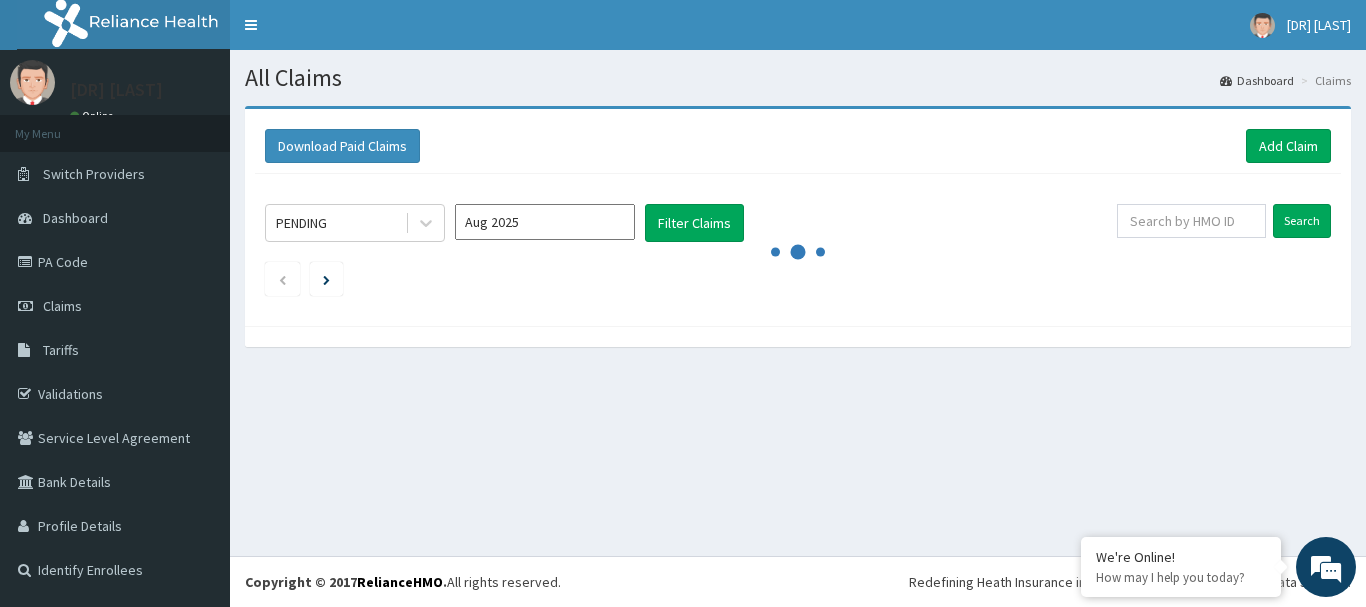 click at bounding box center (798, 252) 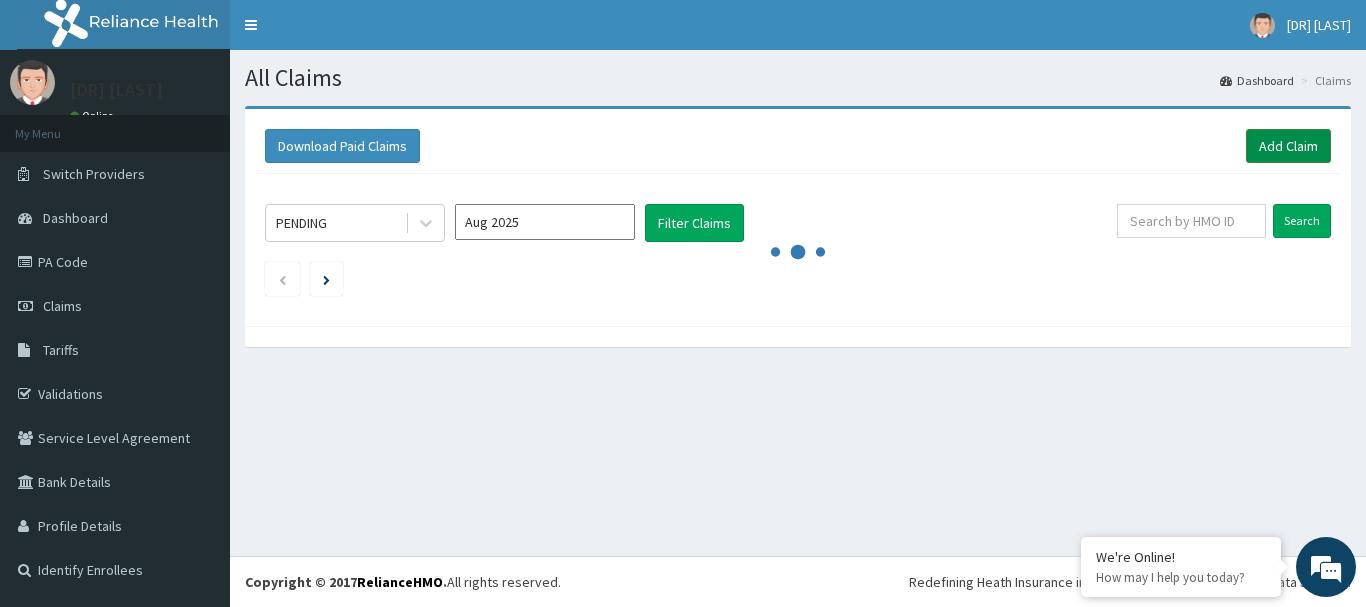 click on "Add Claim" at bounding box center [1288, 146] 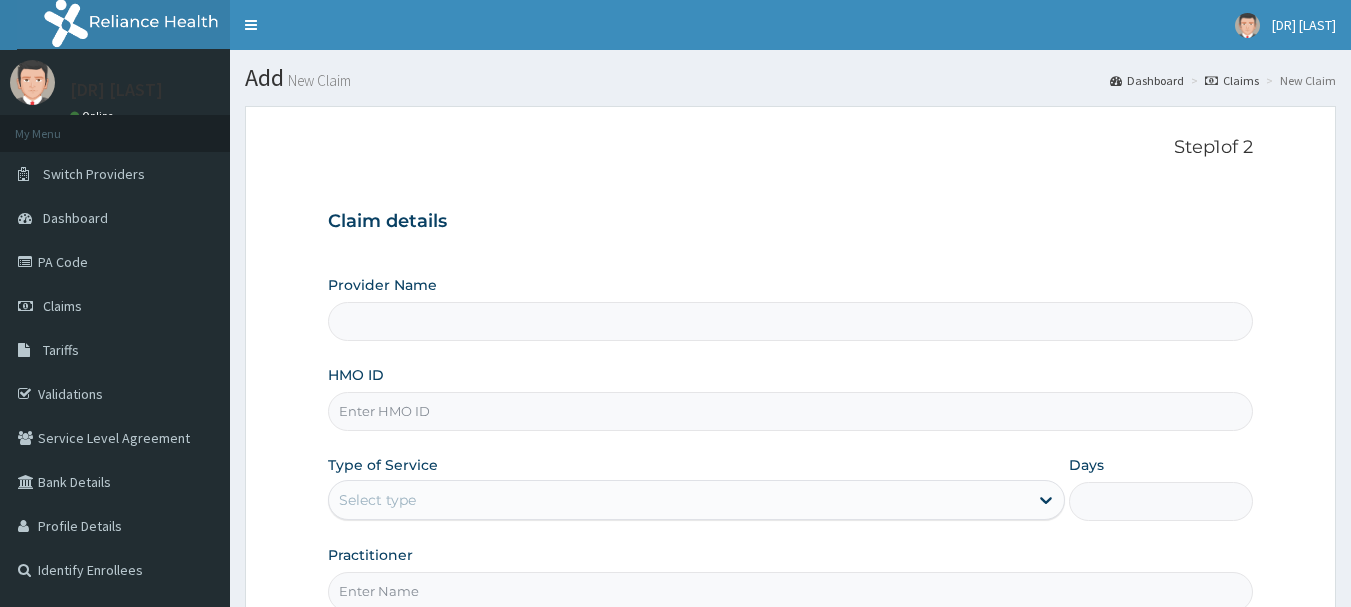 click on "Provider Name" at bounding box center (791, 321) 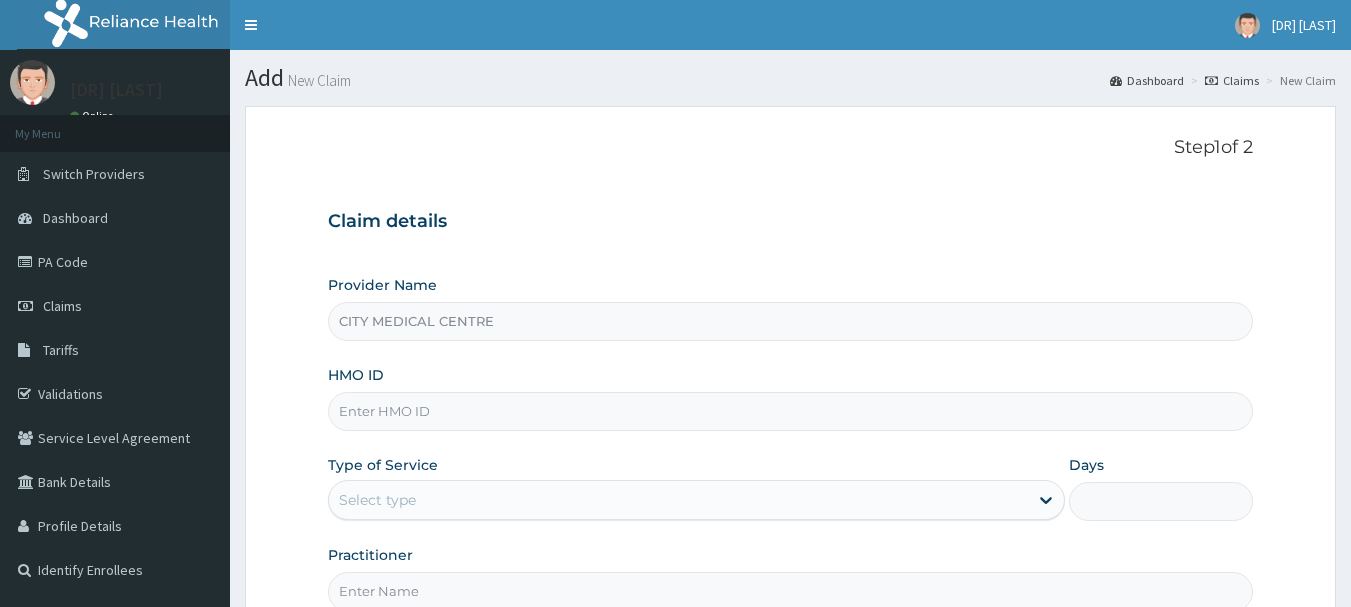 scroll, scrollTop: 0, scrollLeft: 0, axis: both 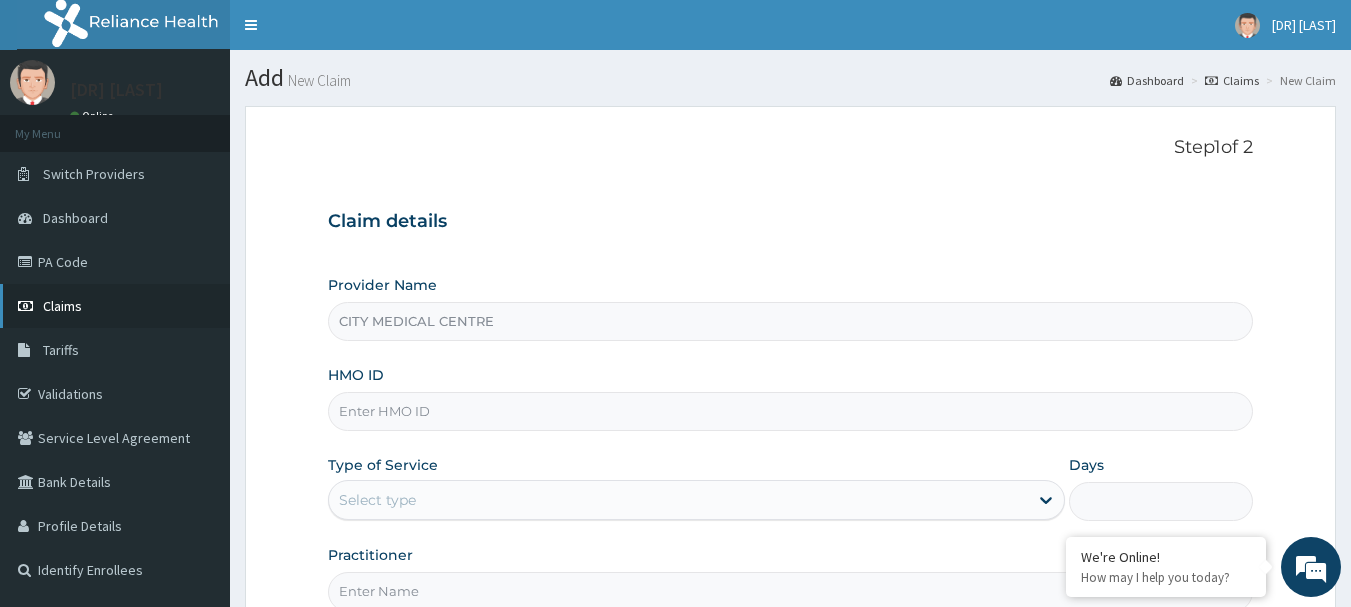 click on "Claims" at bounding box center [62, 306] 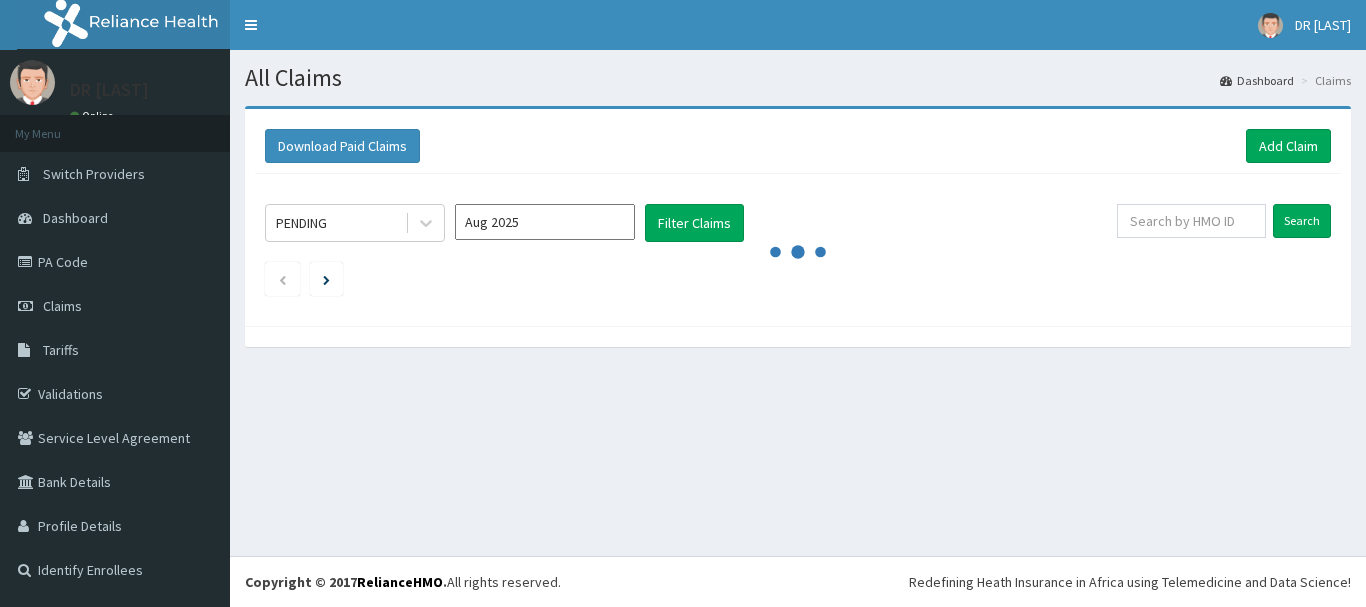 scroll, scrollTop: 0, scrollLeft: 0, axis: both 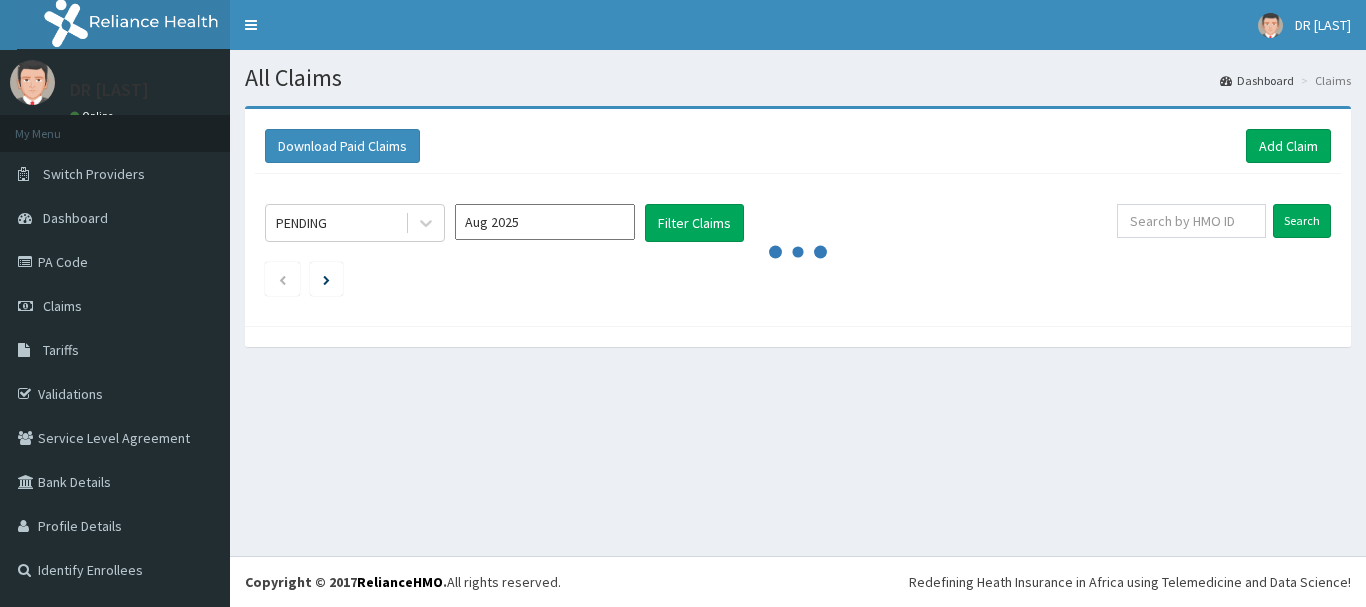 click on "Claims" at bounding box center [62, 306] 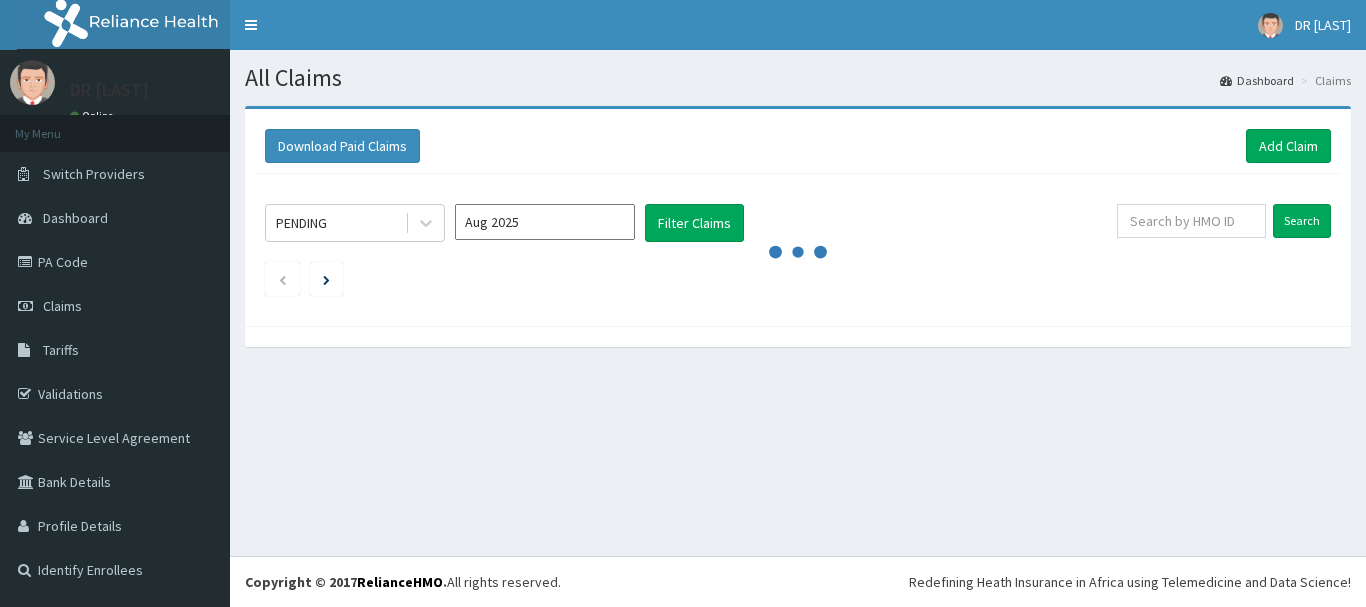 scroll, scrollTop: 0, scrollLeft: 0, axis: both 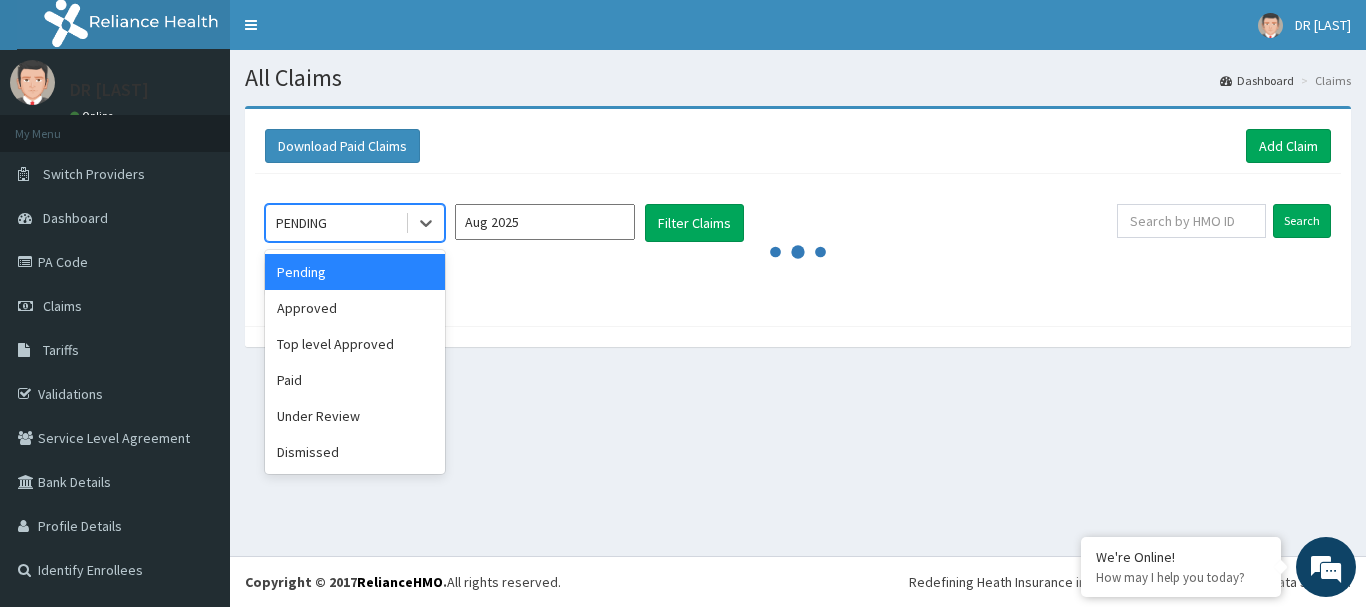 click on "PENDING" at bounding box center [335, 223] 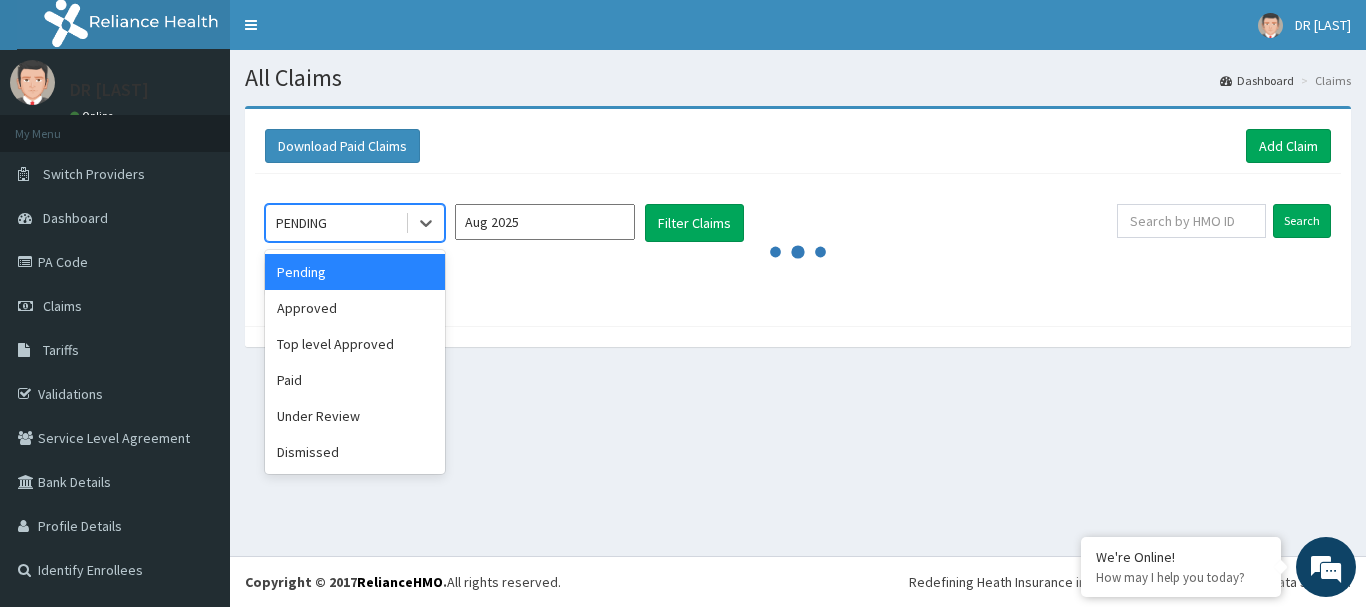 click on "PENDING" at bounding box center [335, 223] 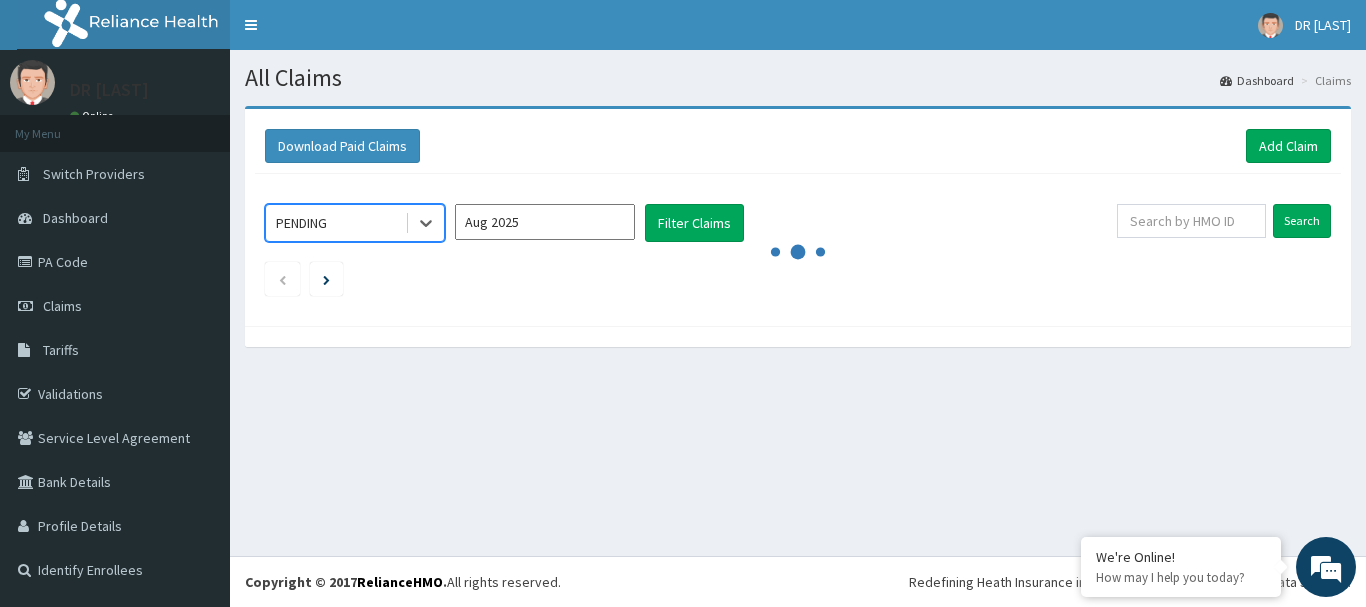 click on "Aug 2025" at bounding box center (545, 222) 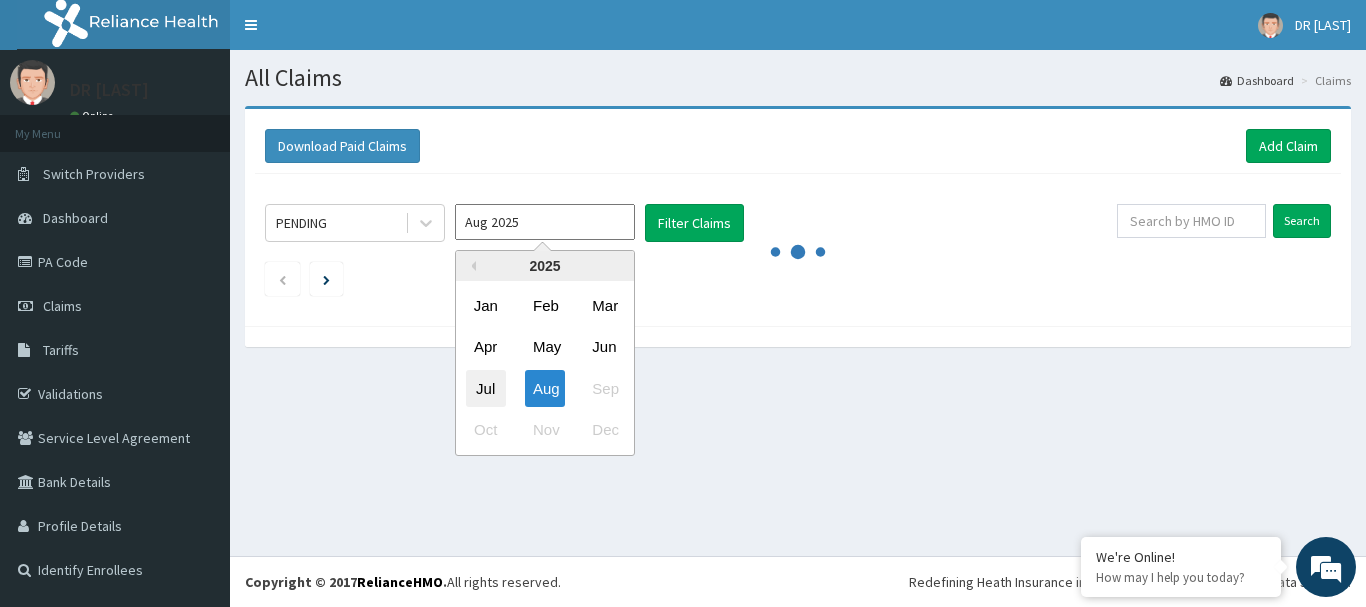 click on "Jul" at bounding box center [486, 388] 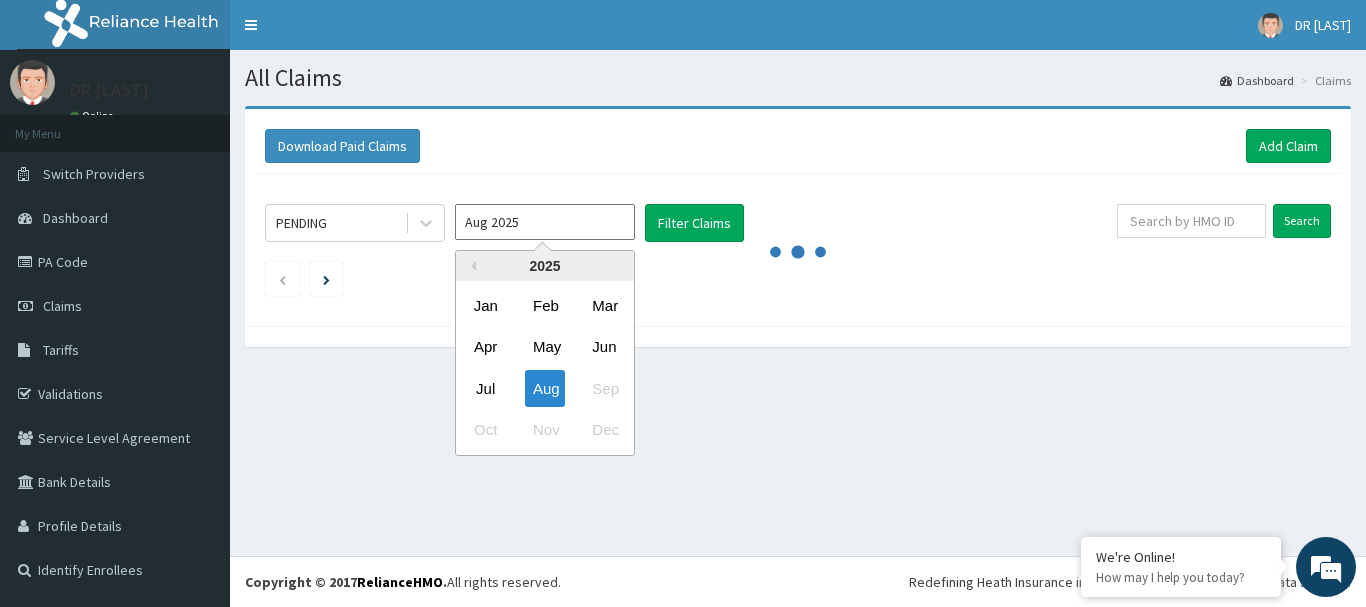 type on "Jul 2025" 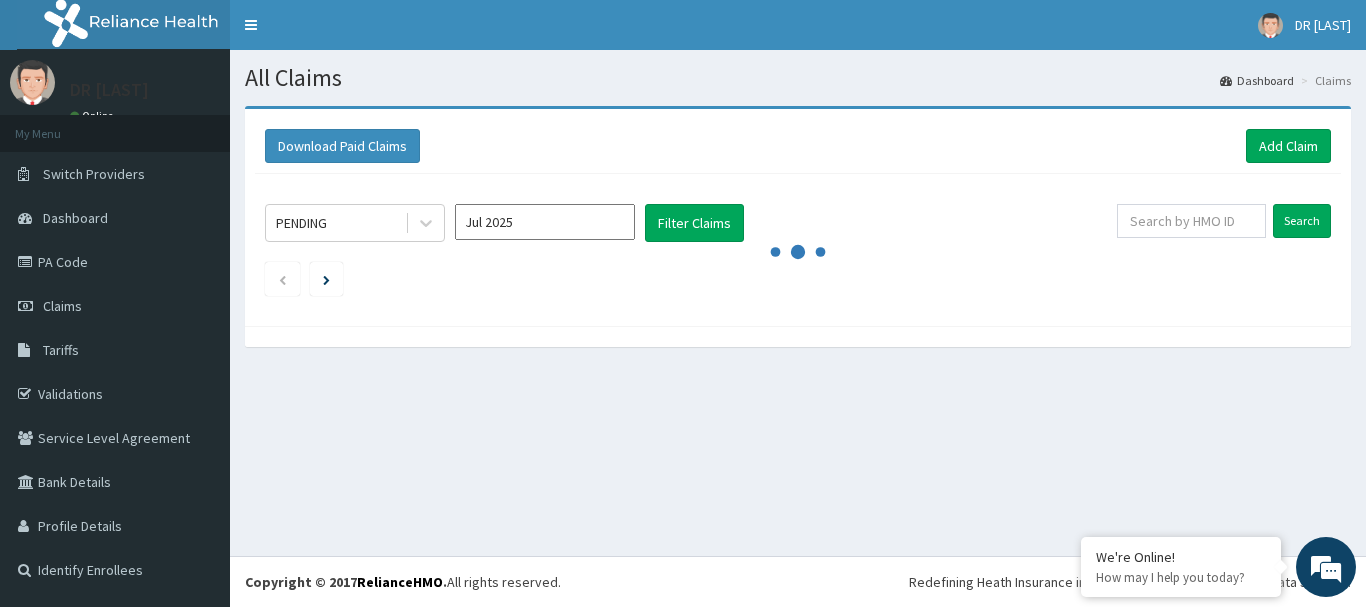 scroll, scrollTop: 0, scrollLeft: 0, axis: both 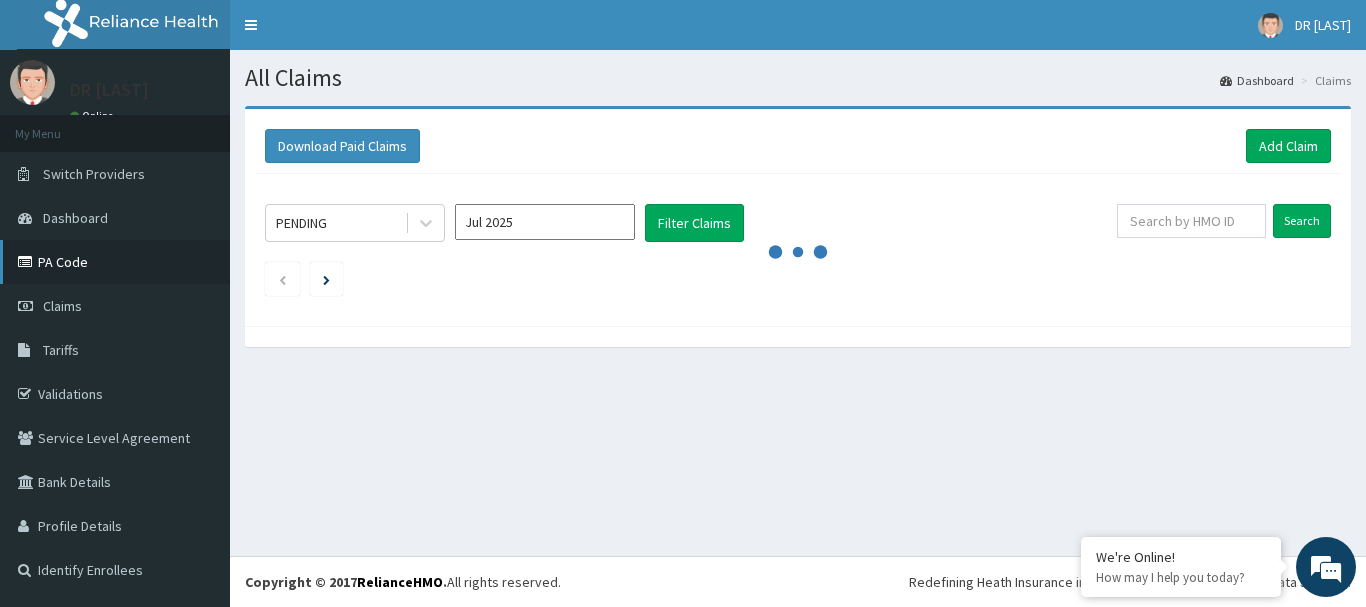 click on "PA Code" at bounding box center (115, 262) 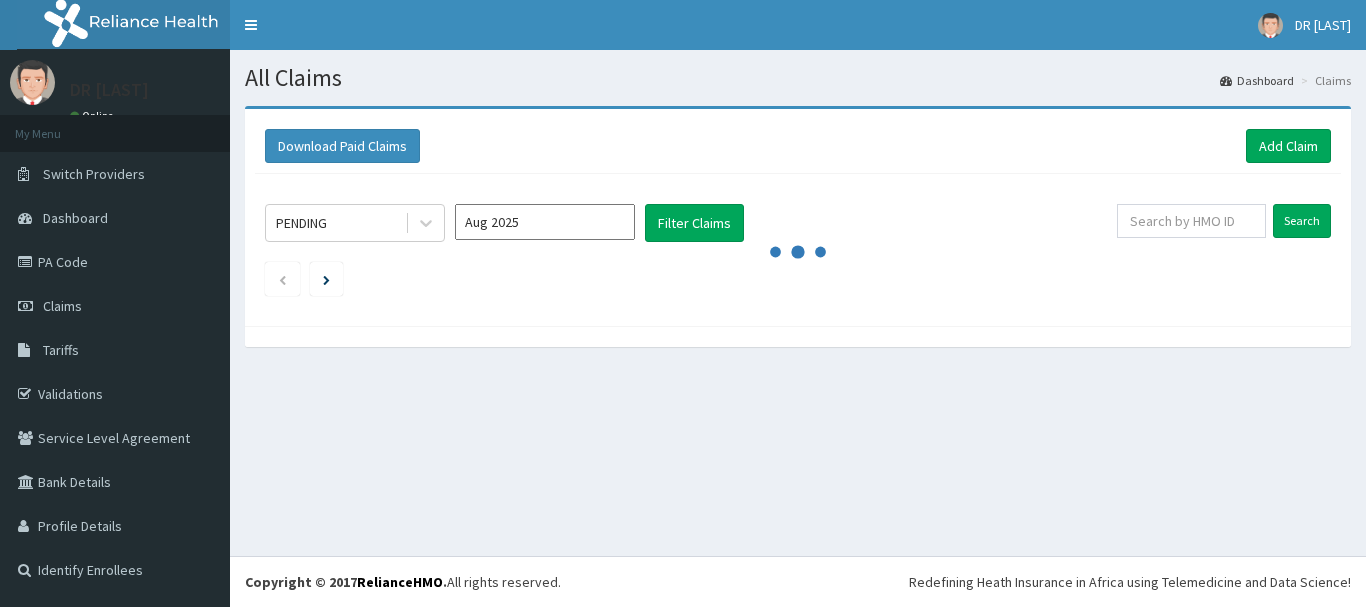 scroll, scrollTop: 0, scrollLeft: 0, axis: both 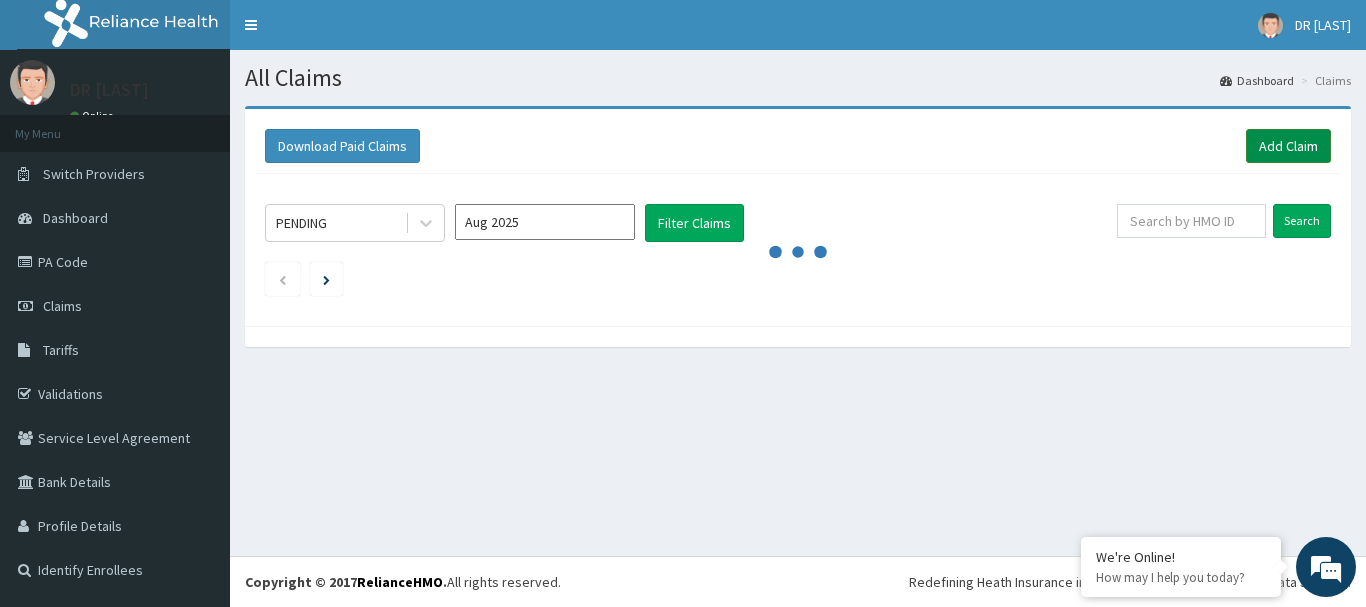 click on "Add Claim" at bounding box center [1288, 146] 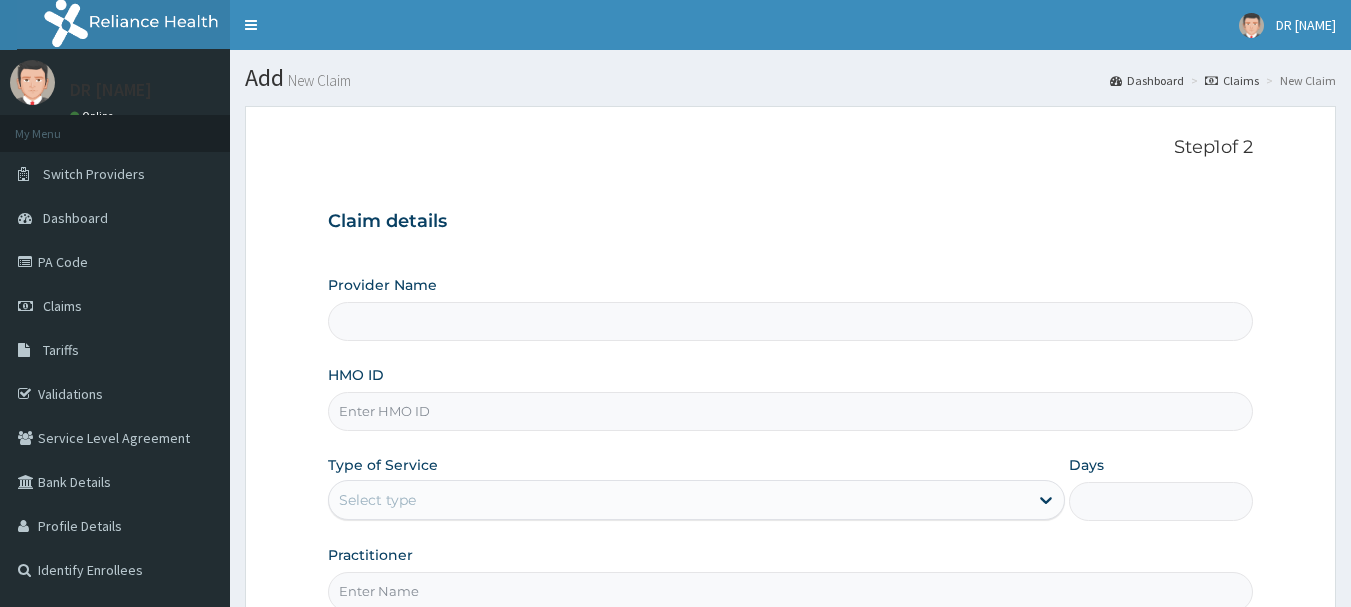 scroll, scrollTop: 0, scrollLeft: 0, axis: both 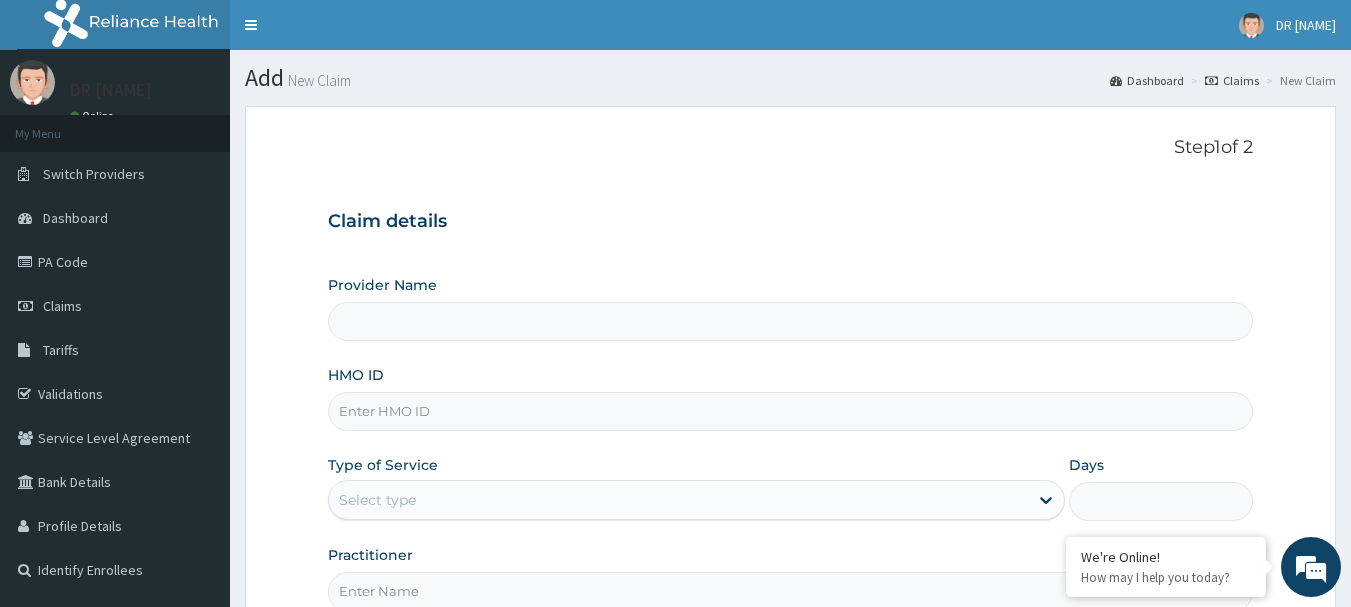type on "CITY MEDICAL CENTRE" 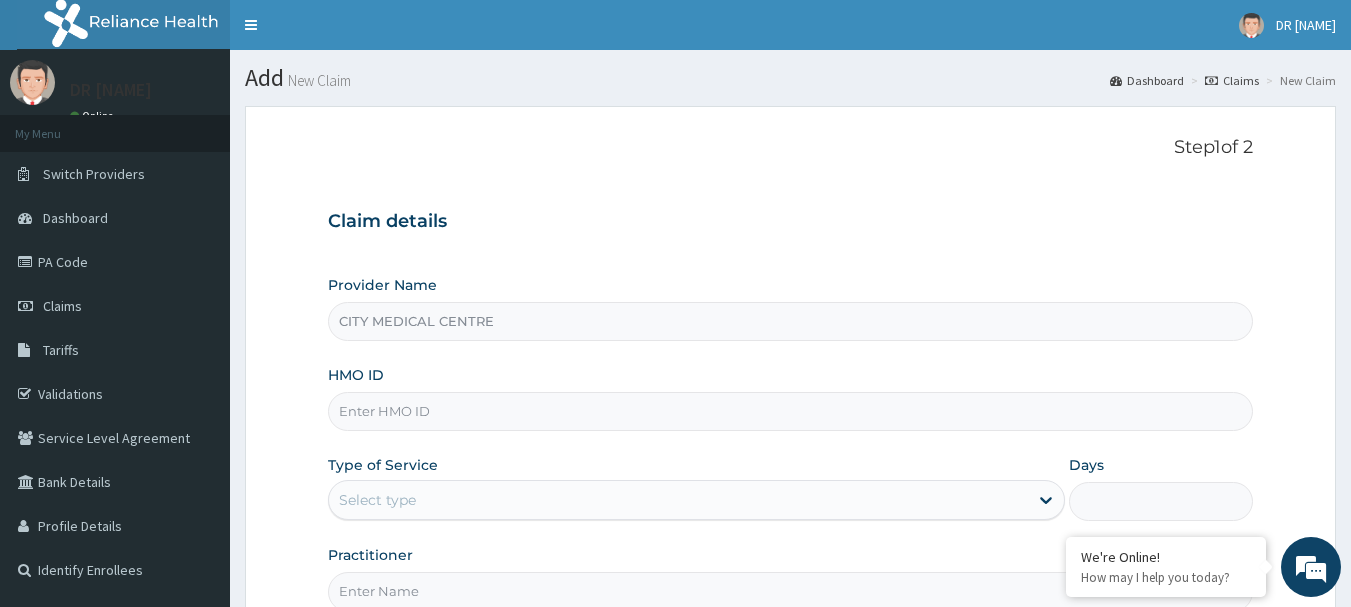 click on "HMO ID" at bounding box center [791, 411] 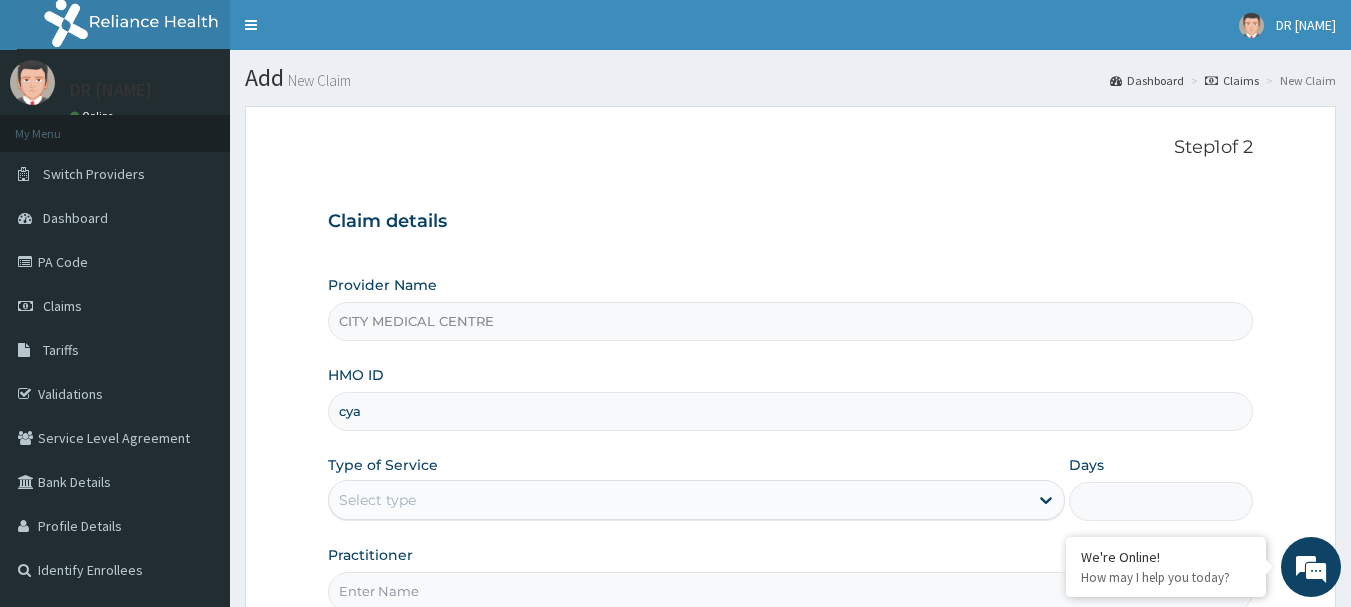 scroll, scrollTop: 0, scrollLeft: 0, axis: both 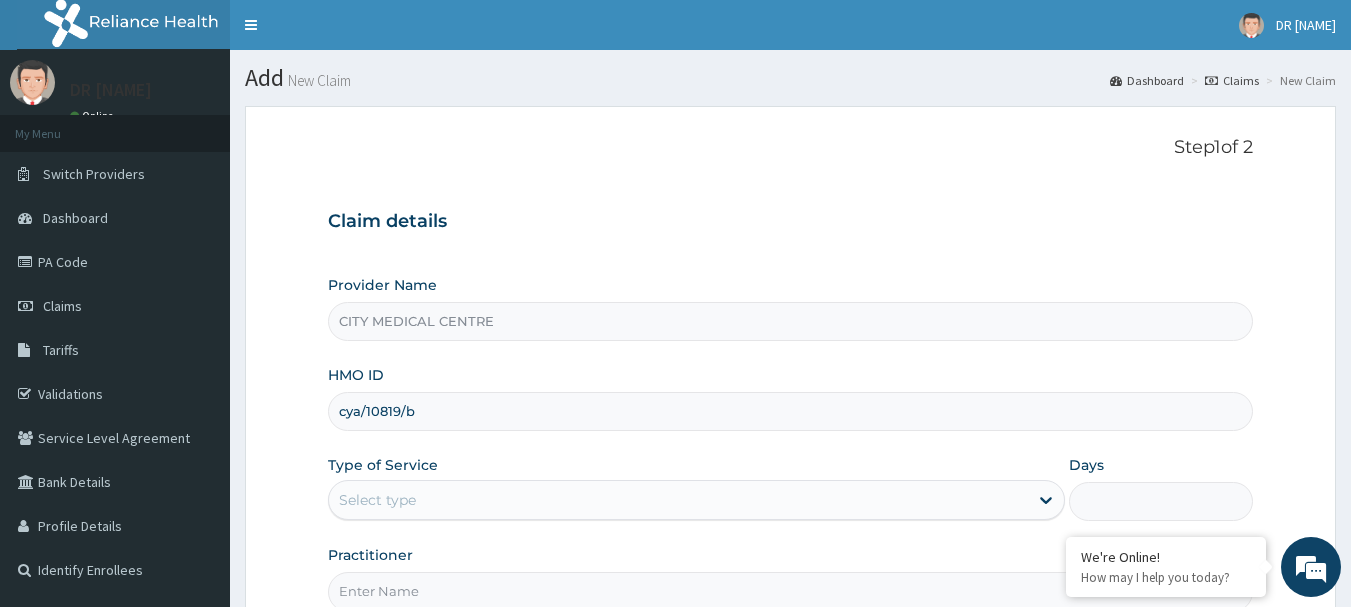 type on "cya/10819/b" 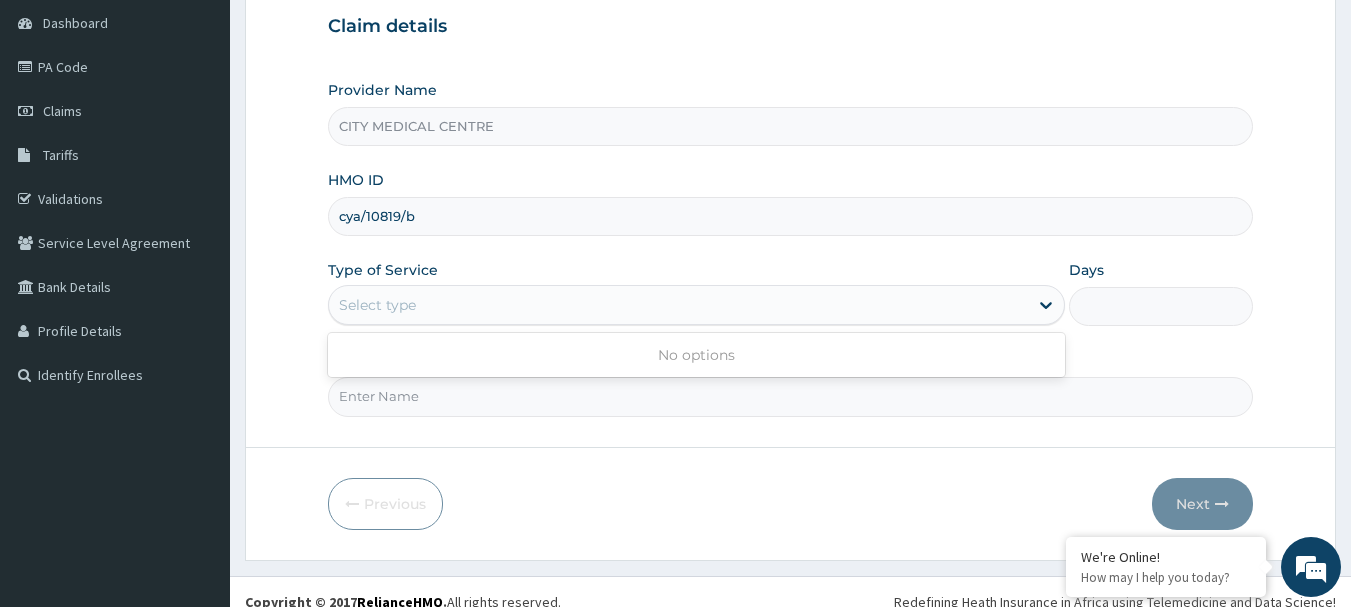scroll, scrollTop: 215, scrollLeft: 0, axis: vertical 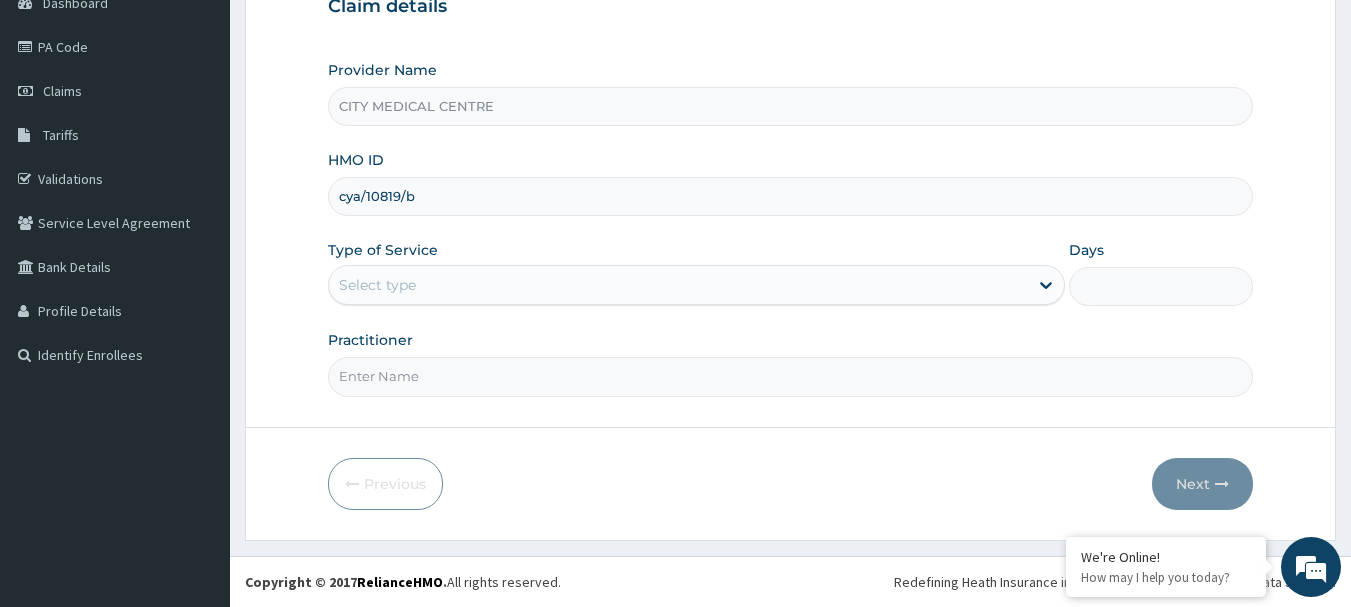 click on "Step  1  of 2 Claim details Provider Name CITY MEDICAL CENTRE HMO ID cya/10819/b Type of Service Select type Days Practitioner     Previous   Next" at bounding box center (790, 215) 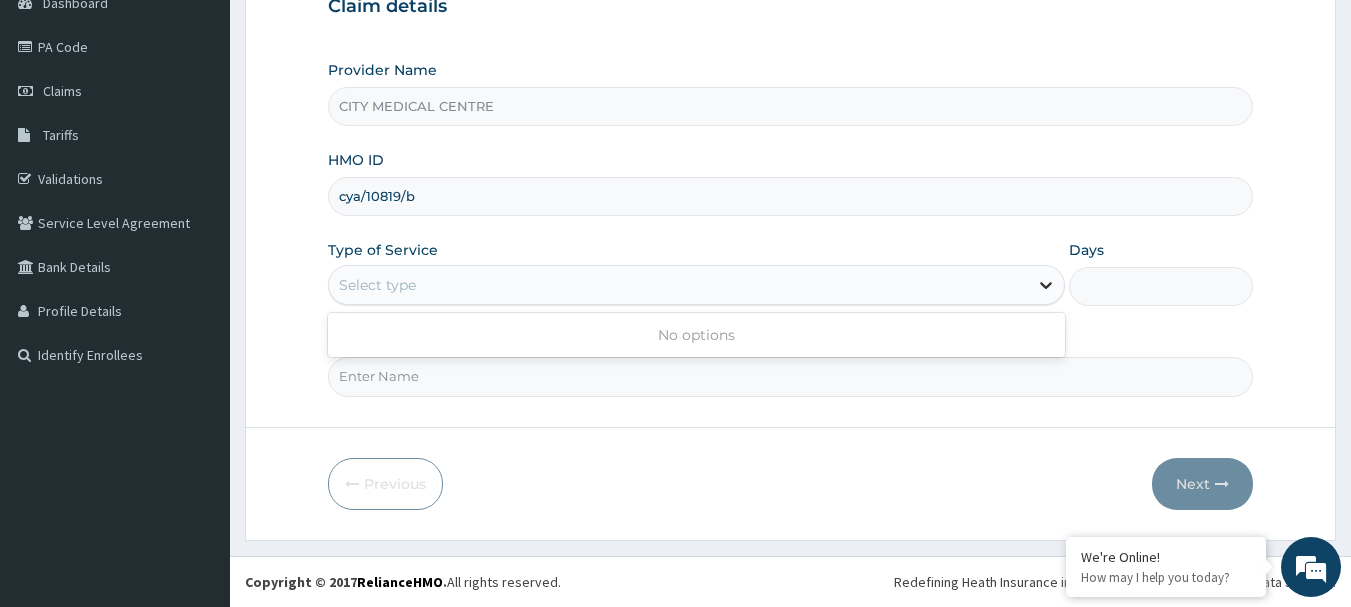 click 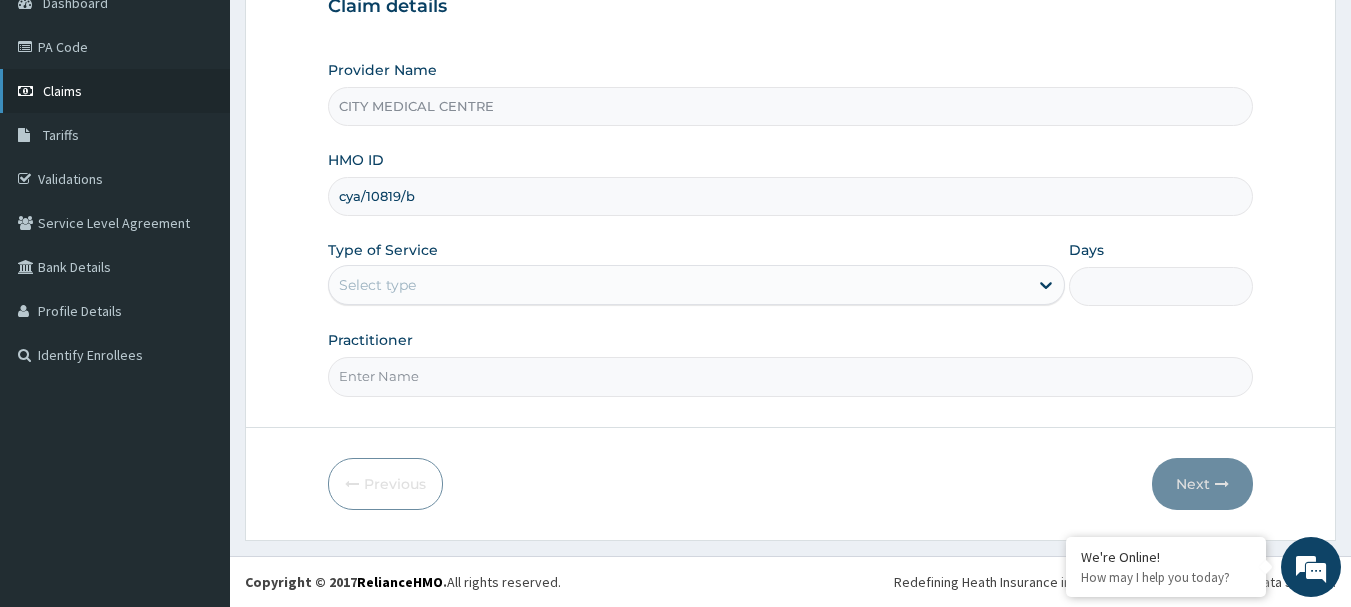 click on "Claims" at bounding box center (62, 91) 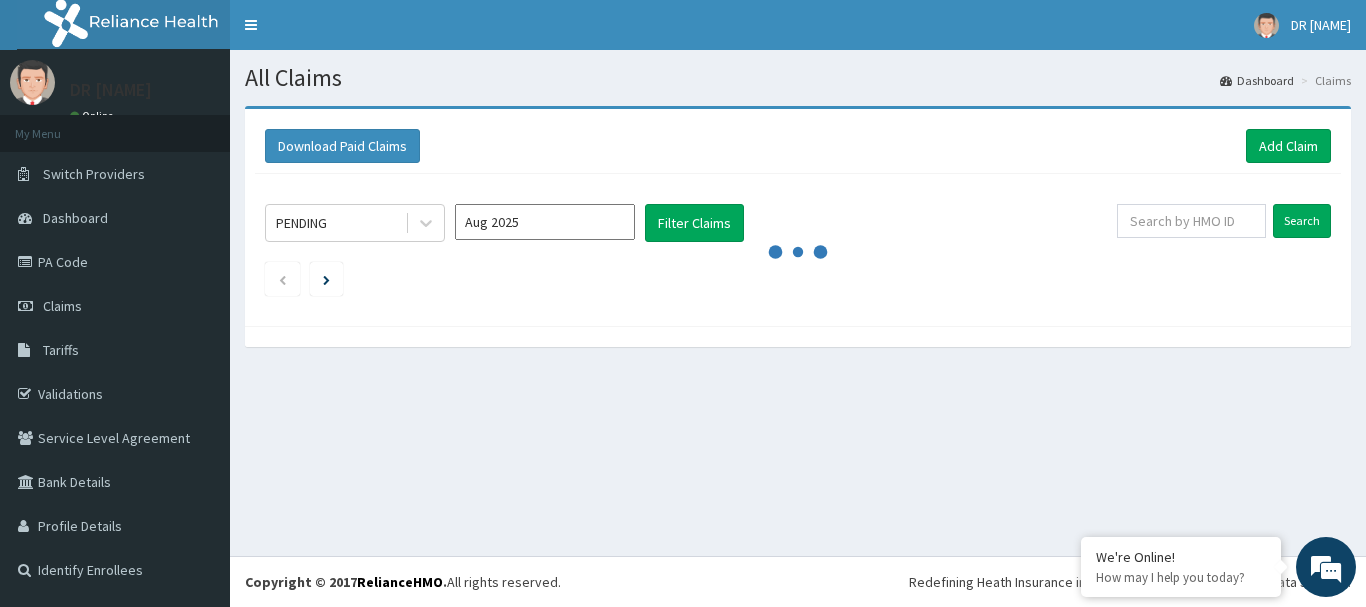 scroll, scrollTop: 0, scrollLeft: 0, axis: both 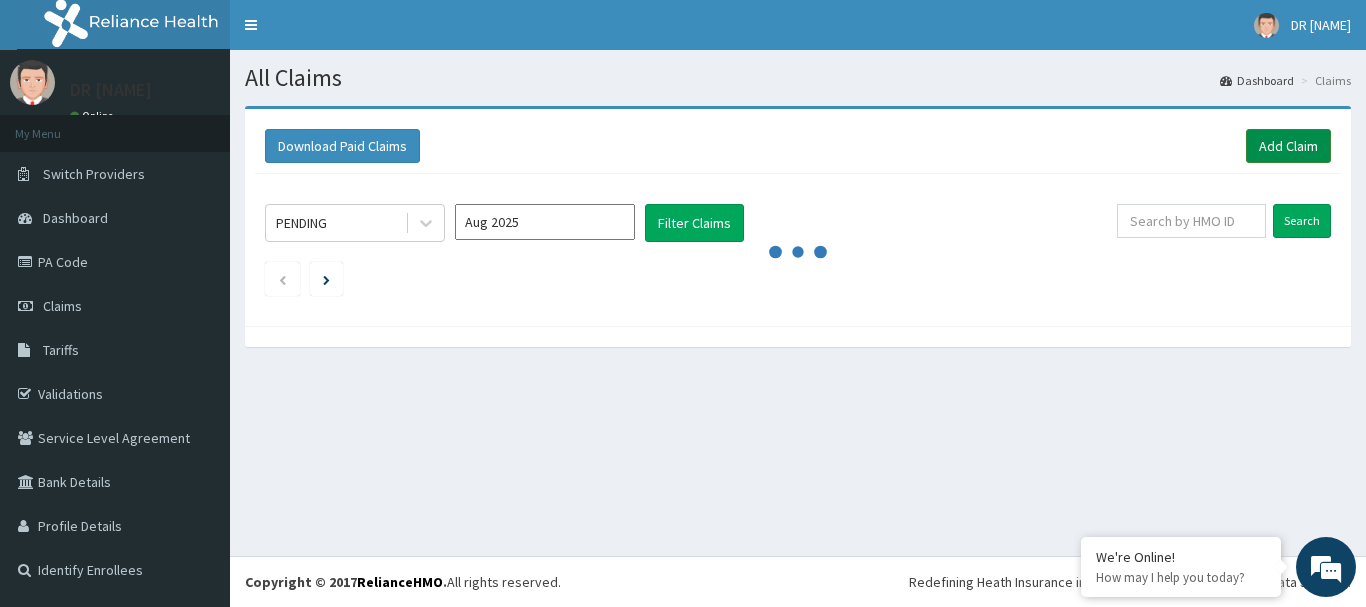 click on "Add Claim" at bounding box center [1288, 146] 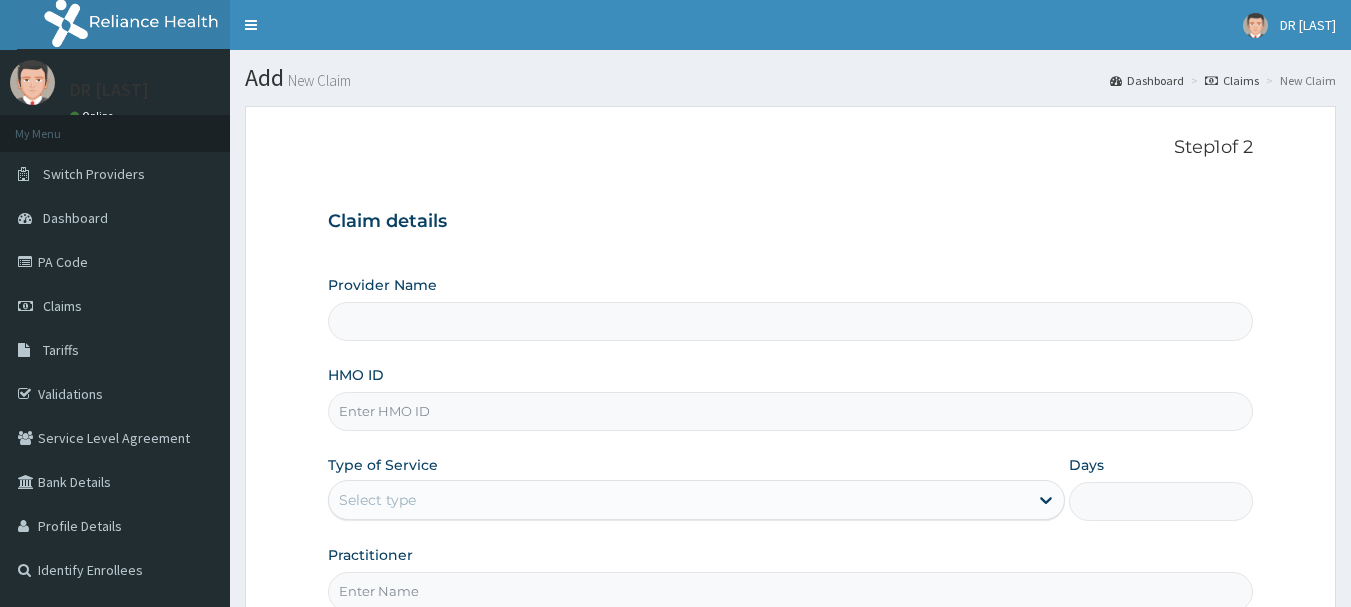 scroll, scrollTop: 0, scrollLeft: 0, axis: both 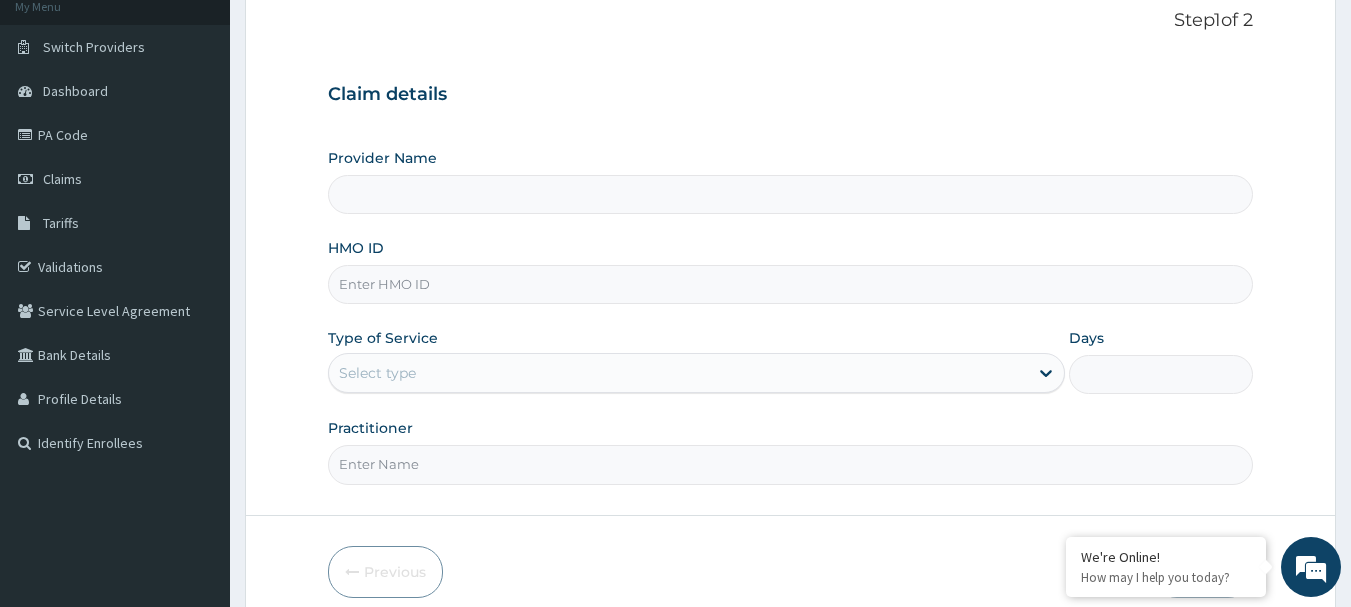 type on "CITY MEDICAL CENTRE" 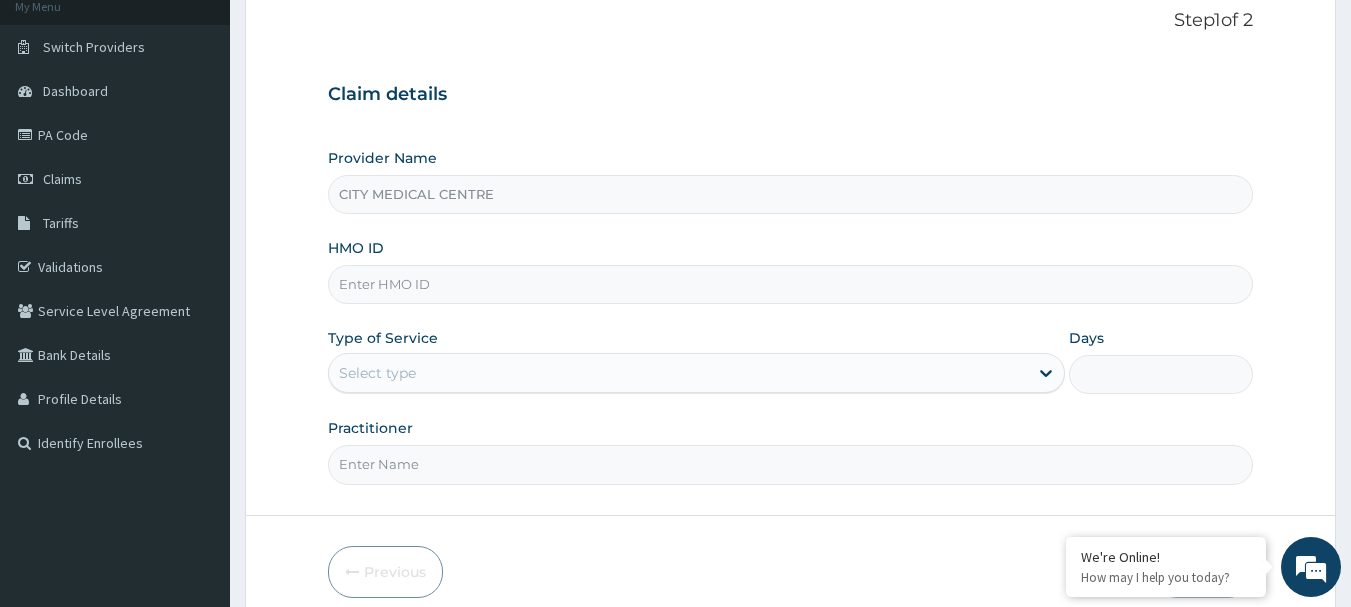 click on "HMO ID" at bounding box center [791, 284] 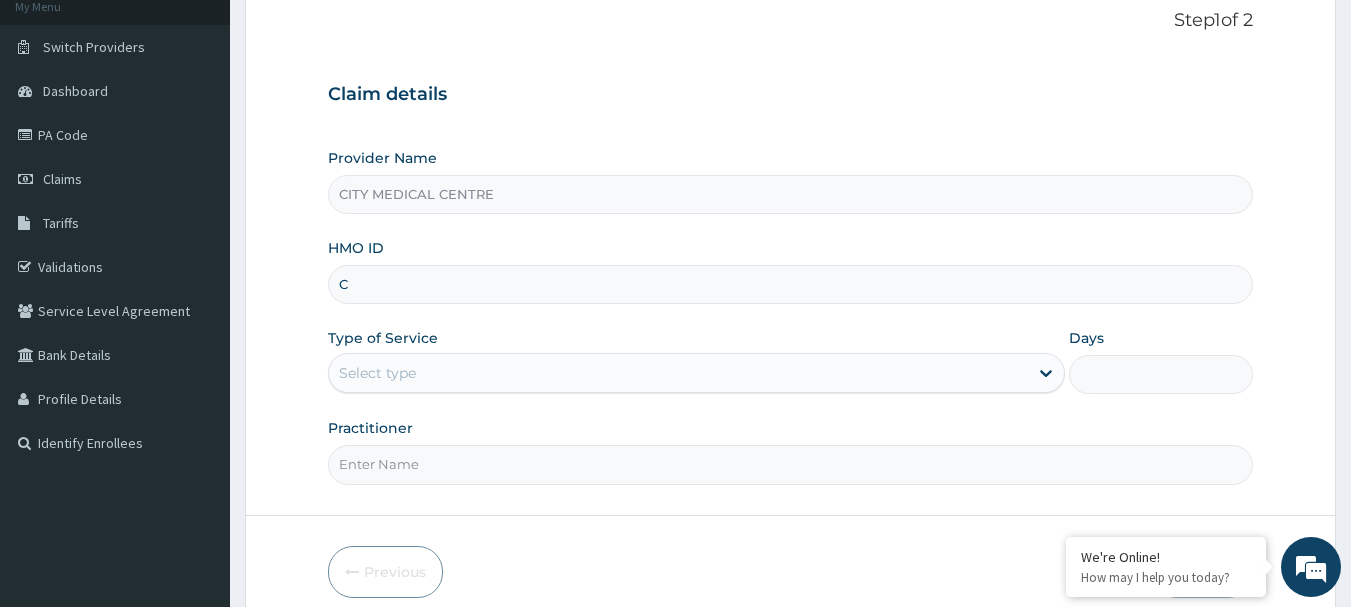 scroll, scrollTop: 0, scrollLeft: 0, axis: both 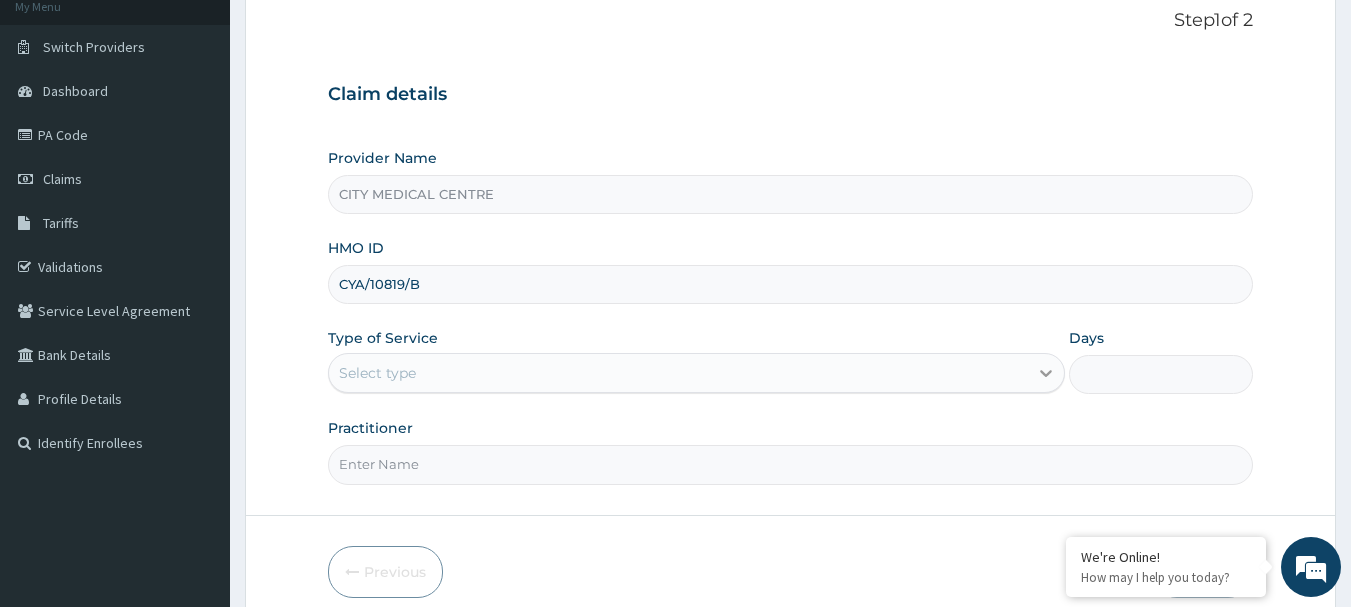 type on "CYA/10819/B" 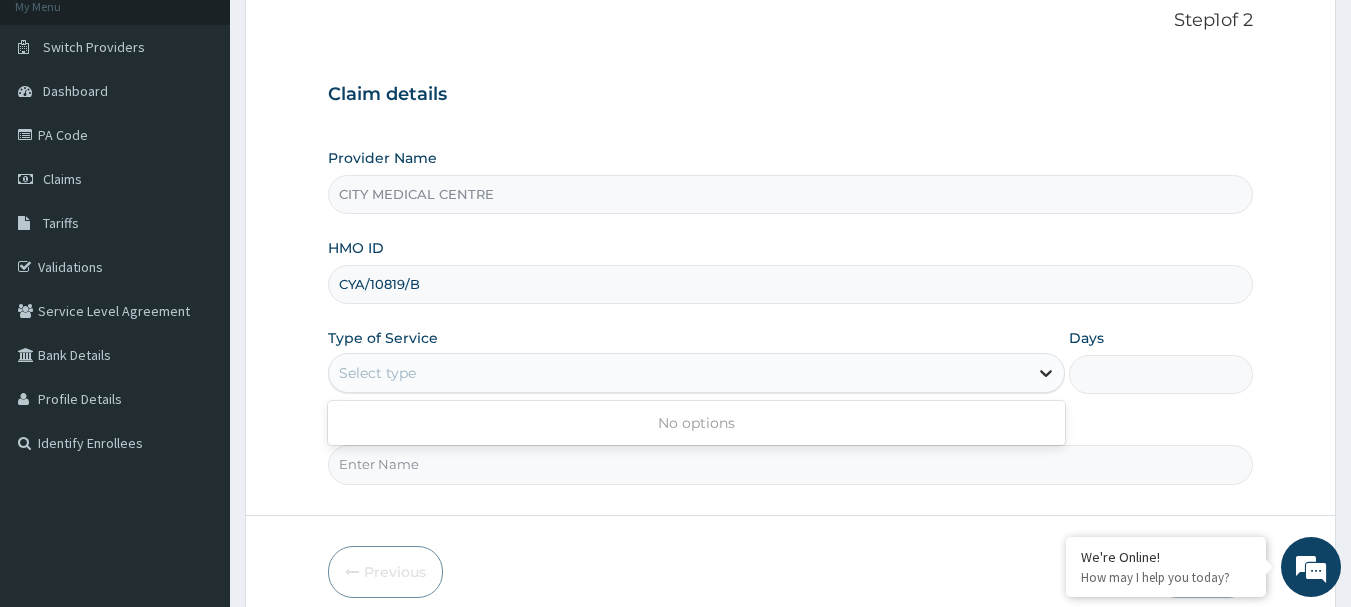 click 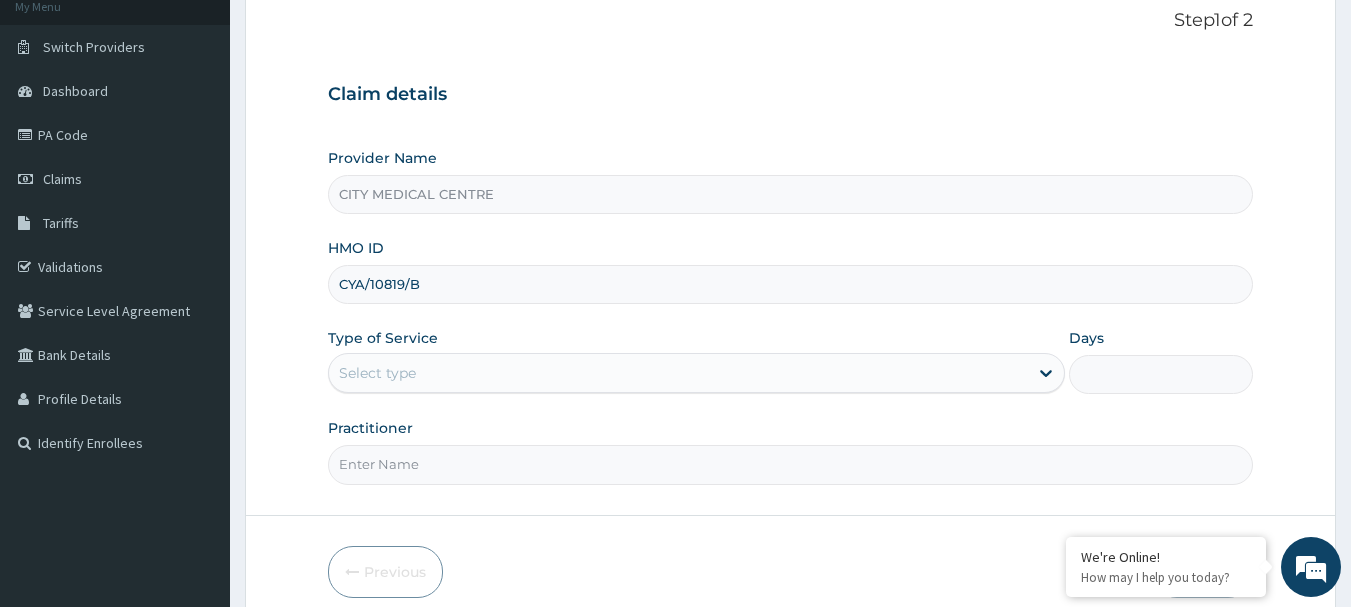 click on "Days" at bounding box center [1161, 374] 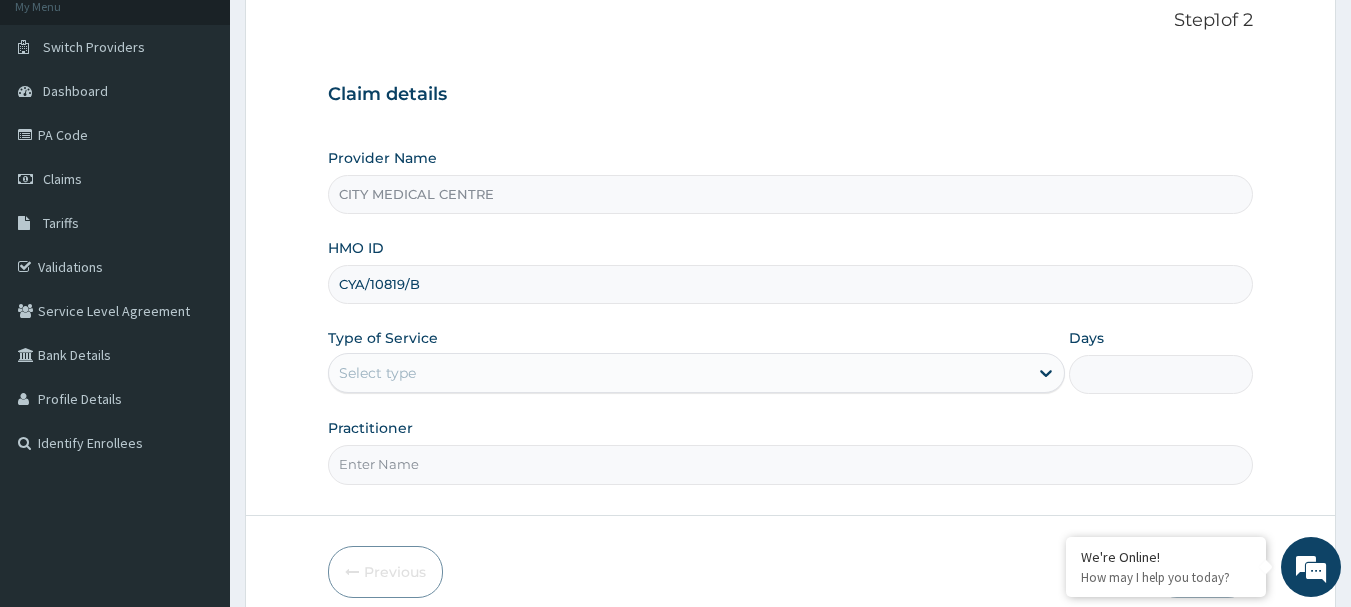 click on "Practitioner" at bounding box center [791, 464] 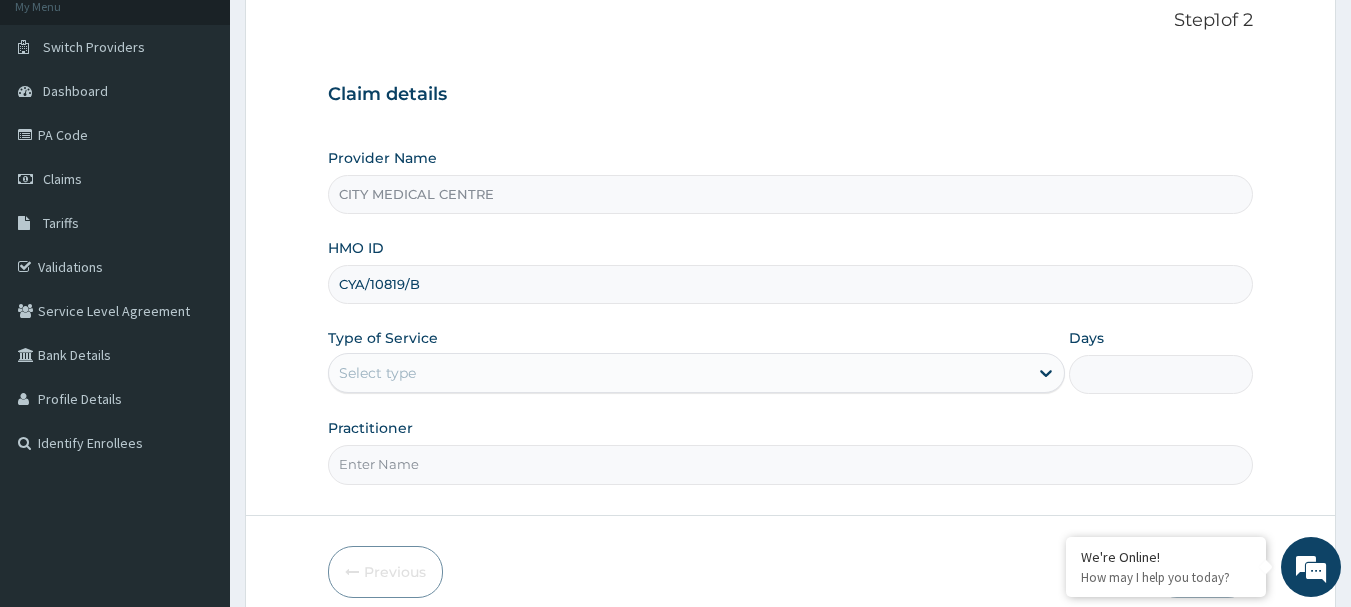 type on "Dr. [LAST]" 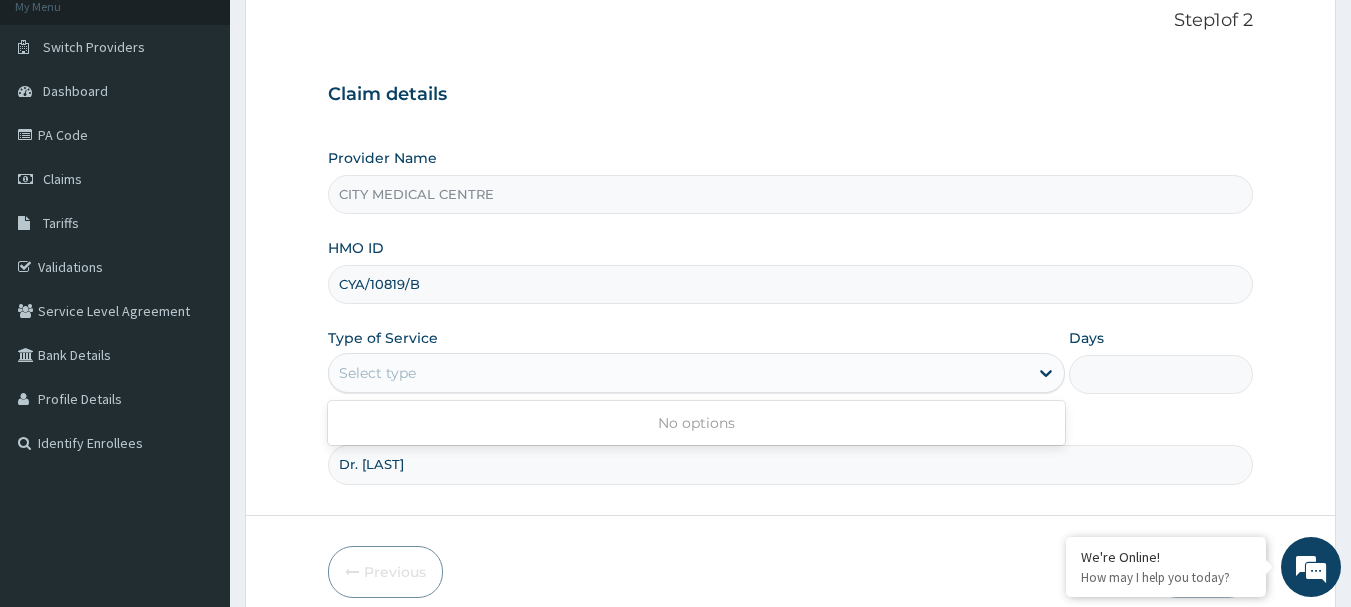 click on "Select type" at bounding box center [678, 373] 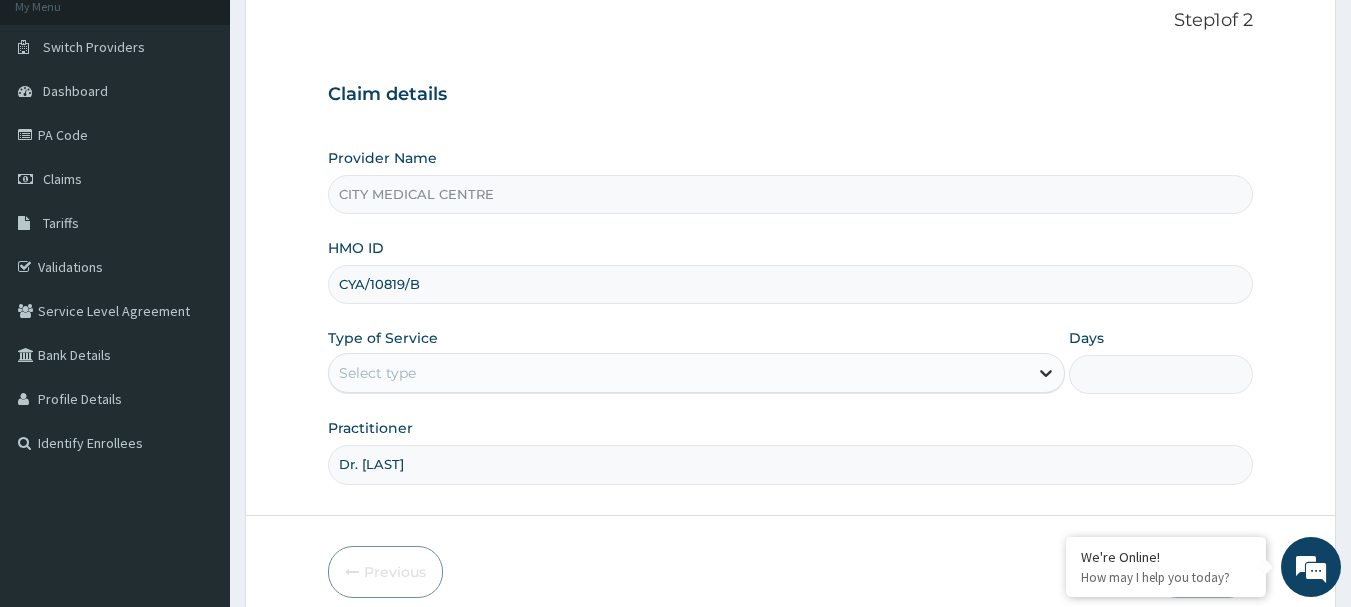 click 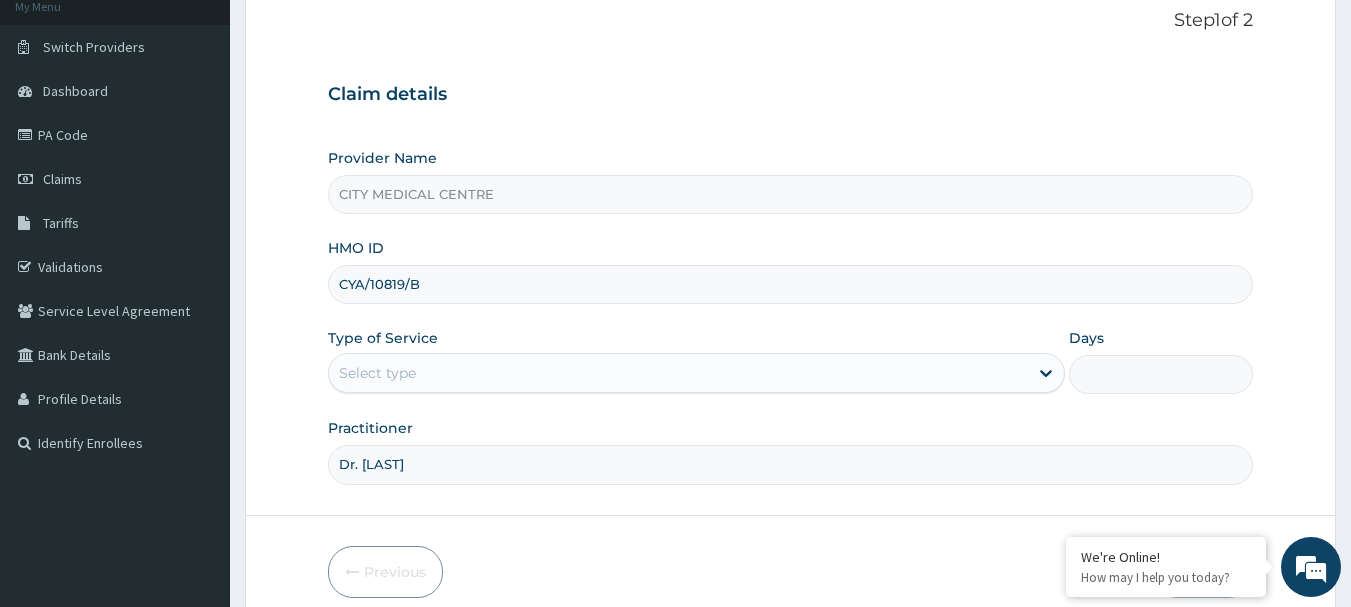 scroll, scrollTop: 152, scrollLeft: 0, axis: vertical 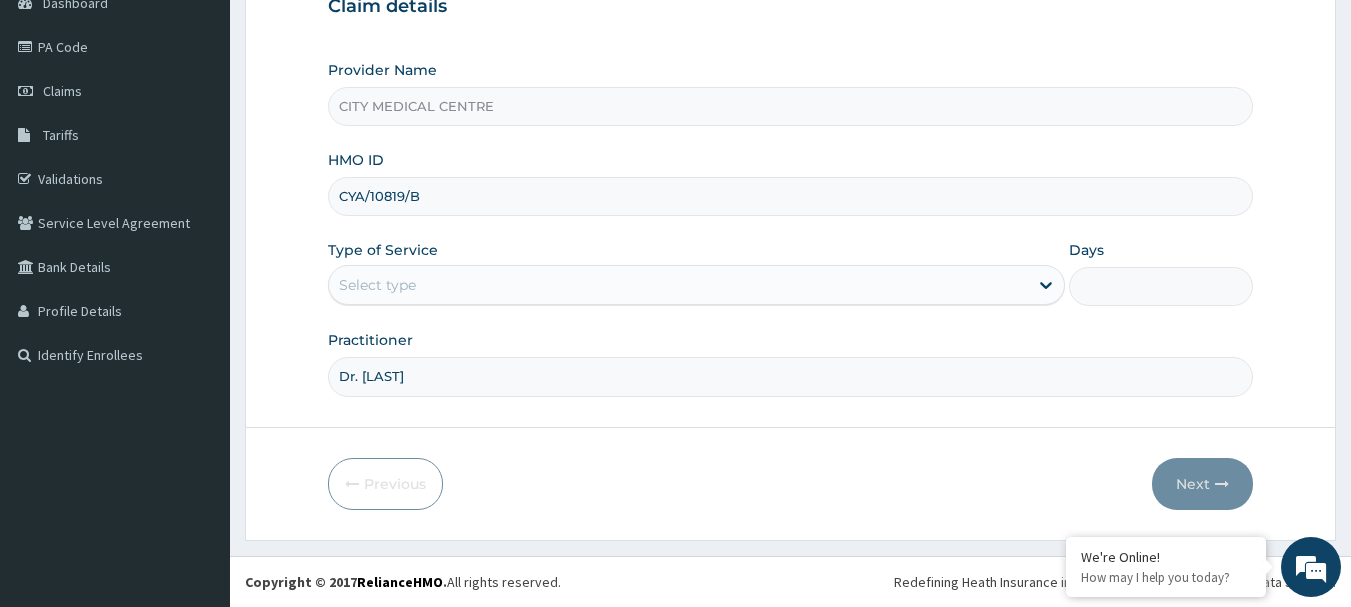 click on "Select type" at bounding box center (678, 285) 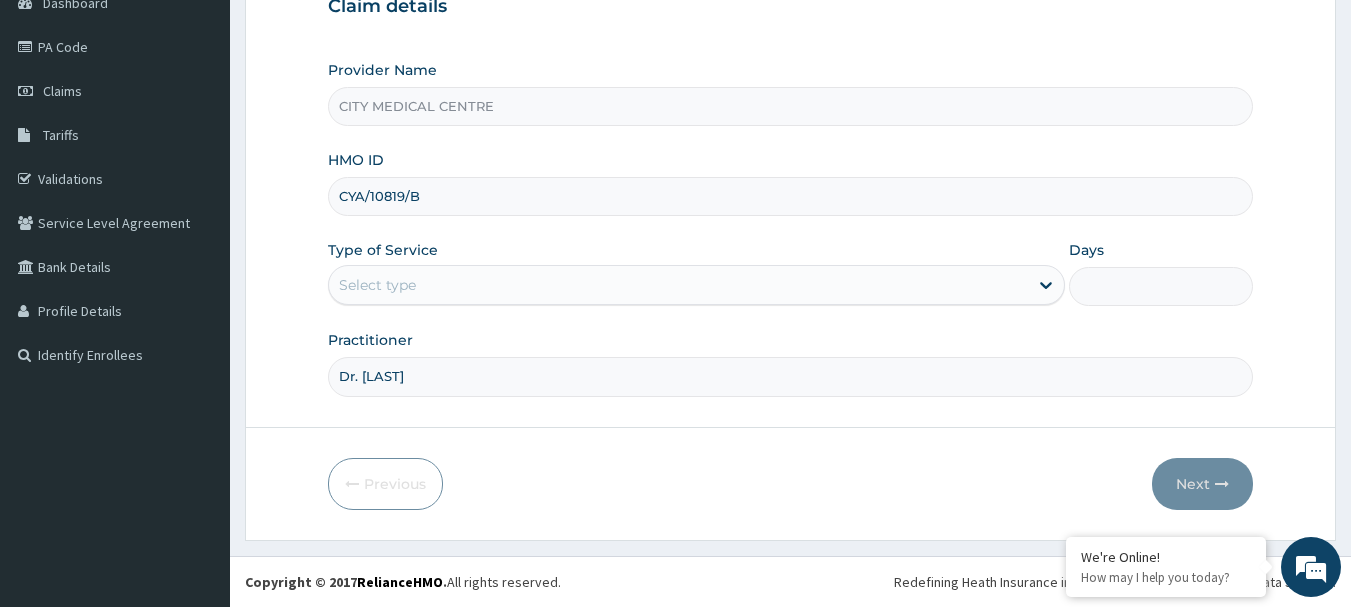 click on "Days" at bounding box center (1161, 286) 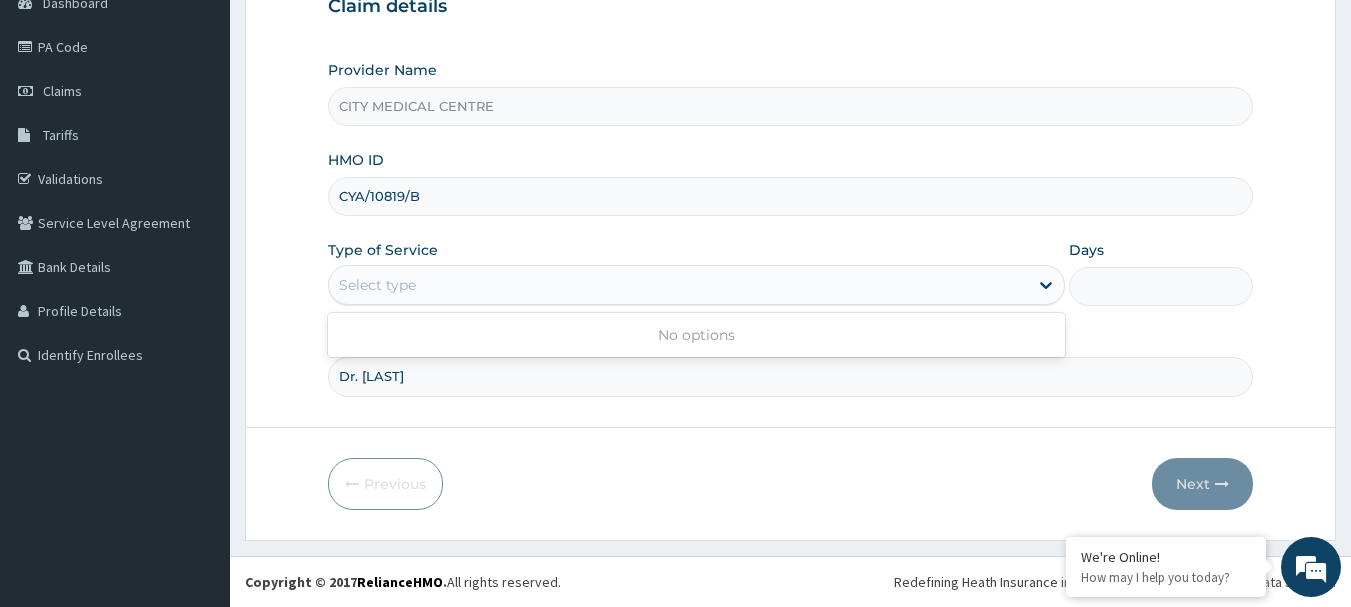 drag, startPoint x: 949, startPoint y: 279, endPoint x: 1198, endPoint y: 417, distance: 284.68402 